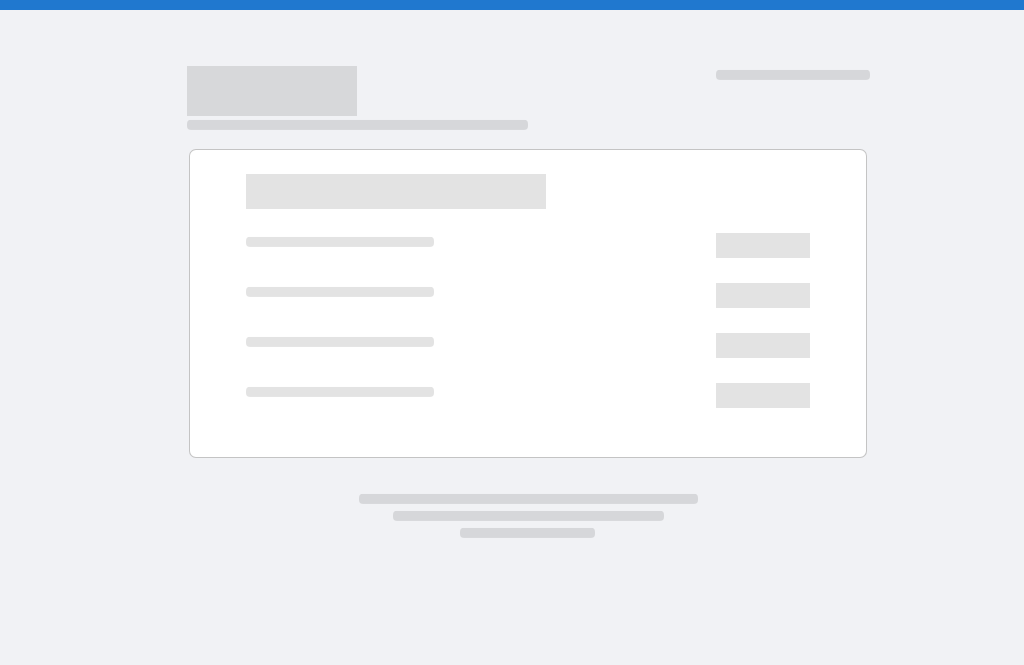 scroll, scrollTop: 0, scrollLeft: 0, axis: both 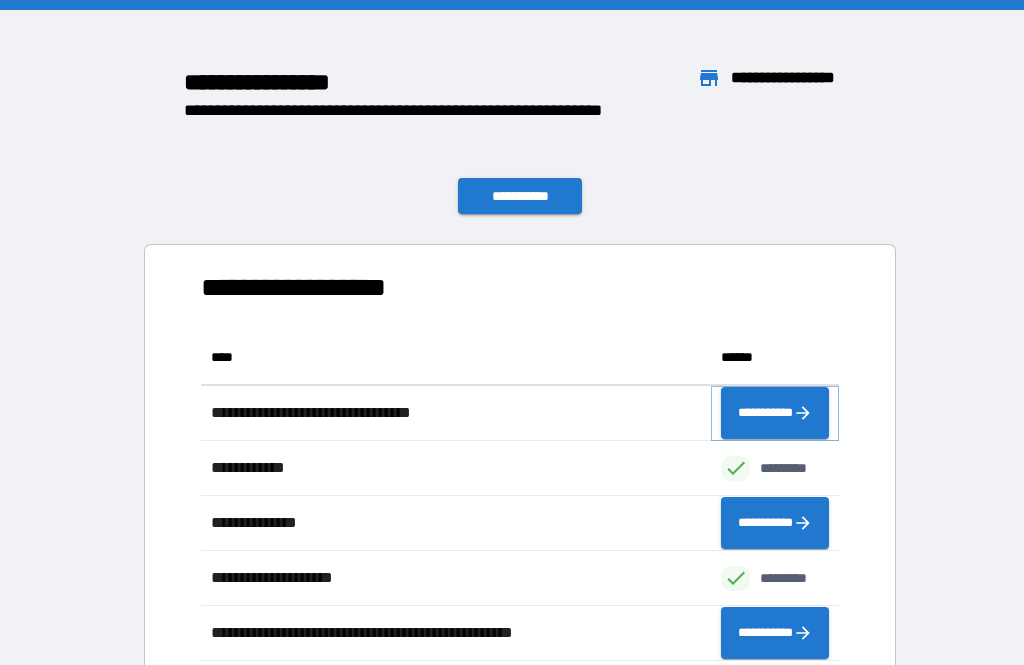 click on "**********" at bounding box center (775, 413) 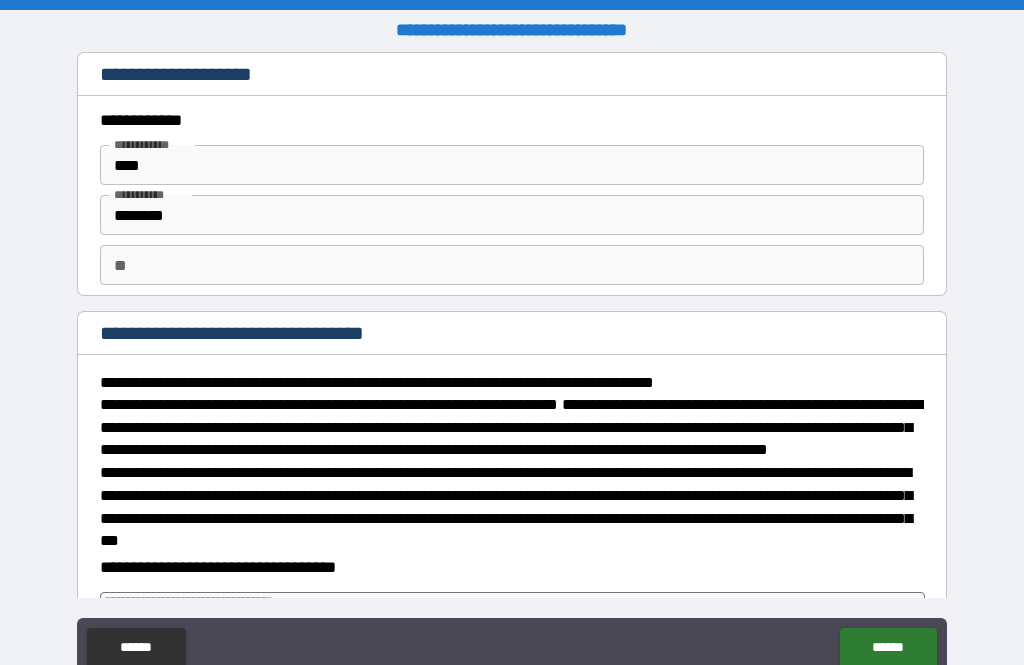 type on "*" 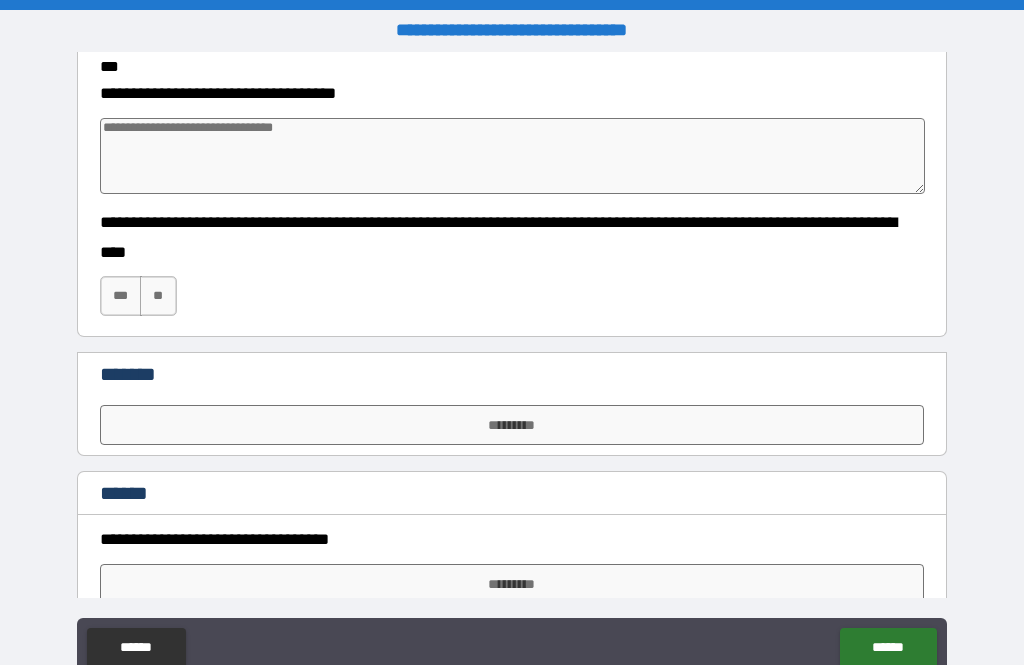 scroll, scrollTop: 476, scrollLeft: 0, axis: vertical 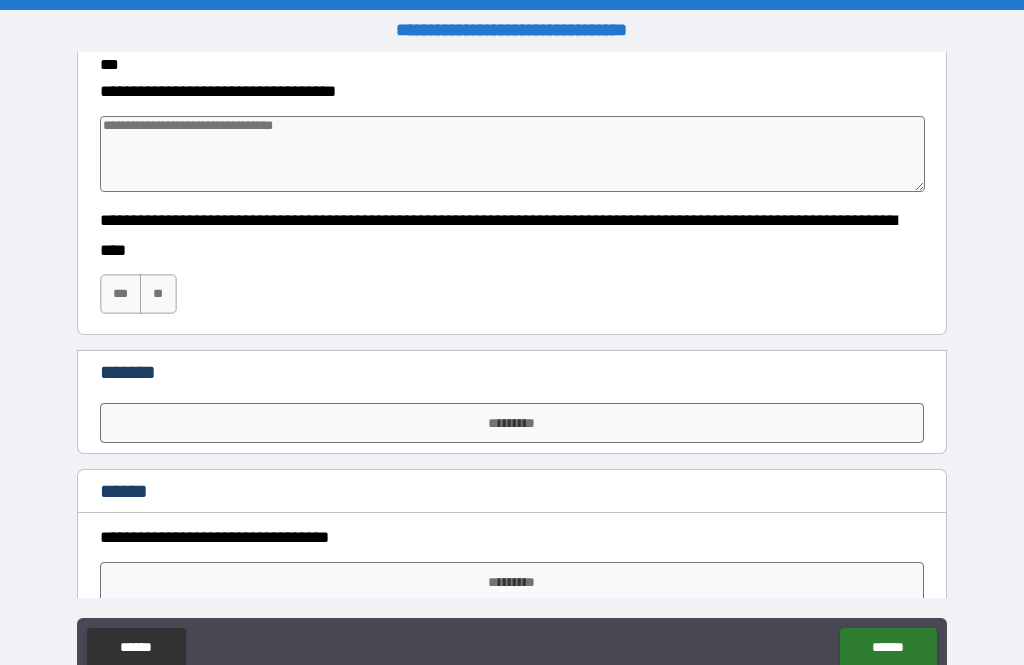 click at bounding box center [513, 154] 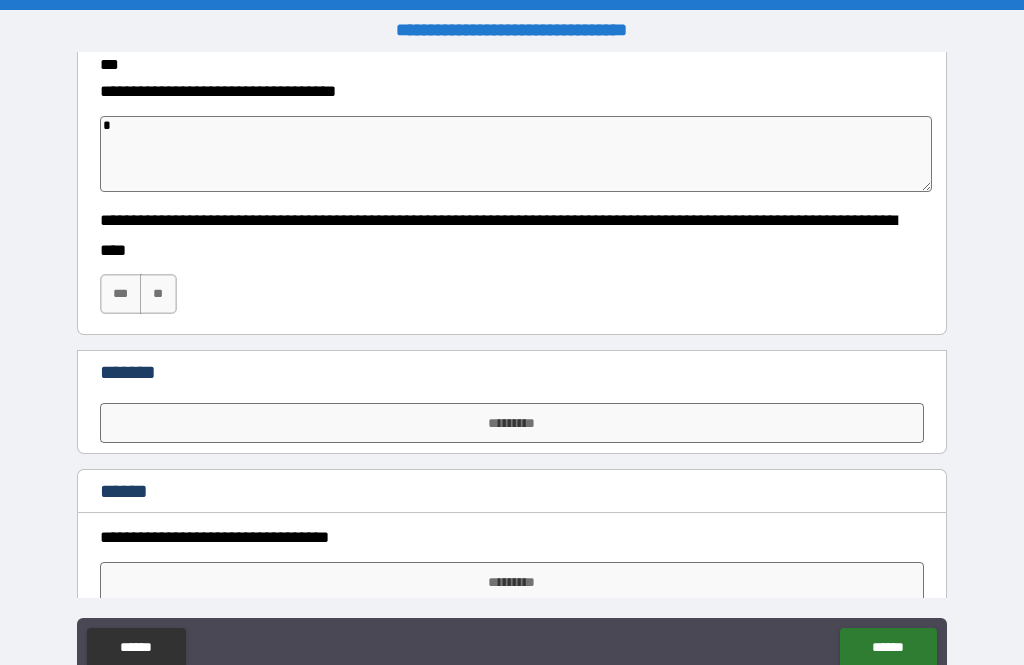 type on "*" 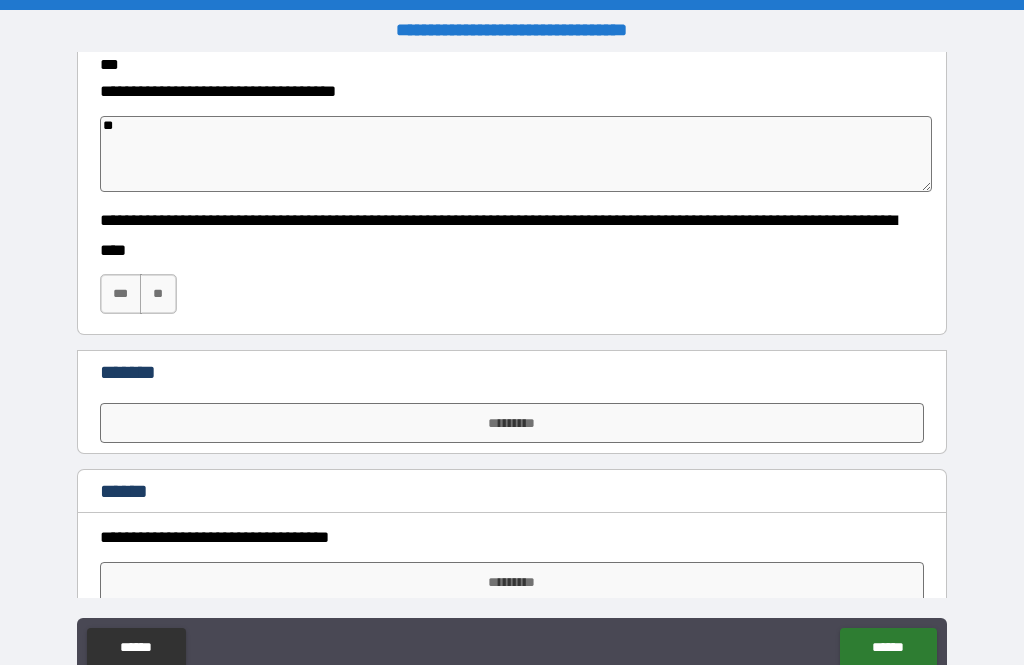 type on "*" 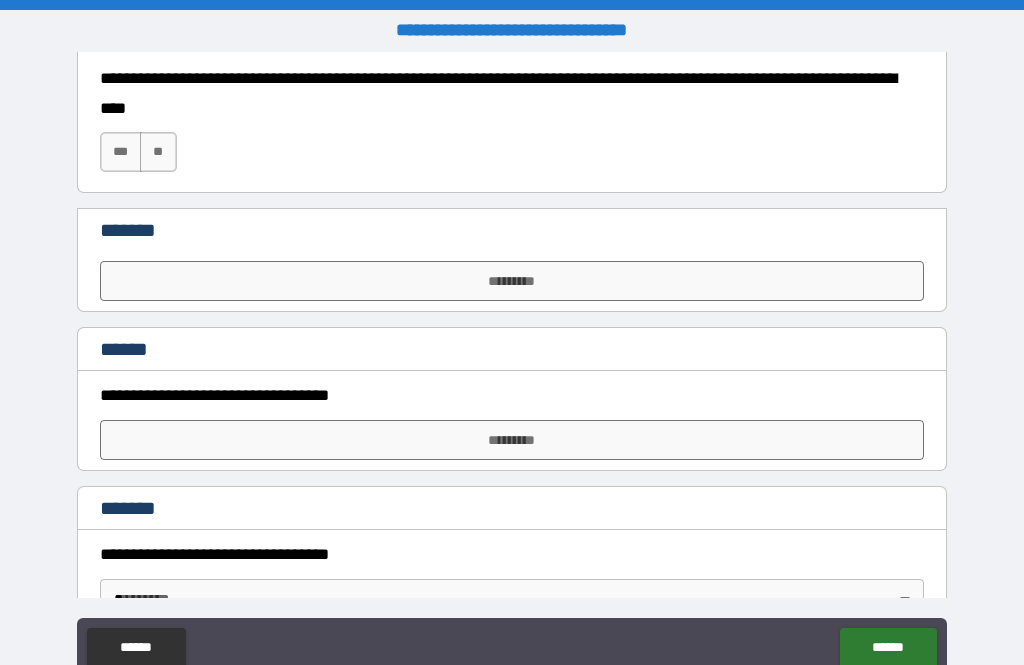 scroll, scrollTop: 619, scrollLeft: 0, axis: vertical 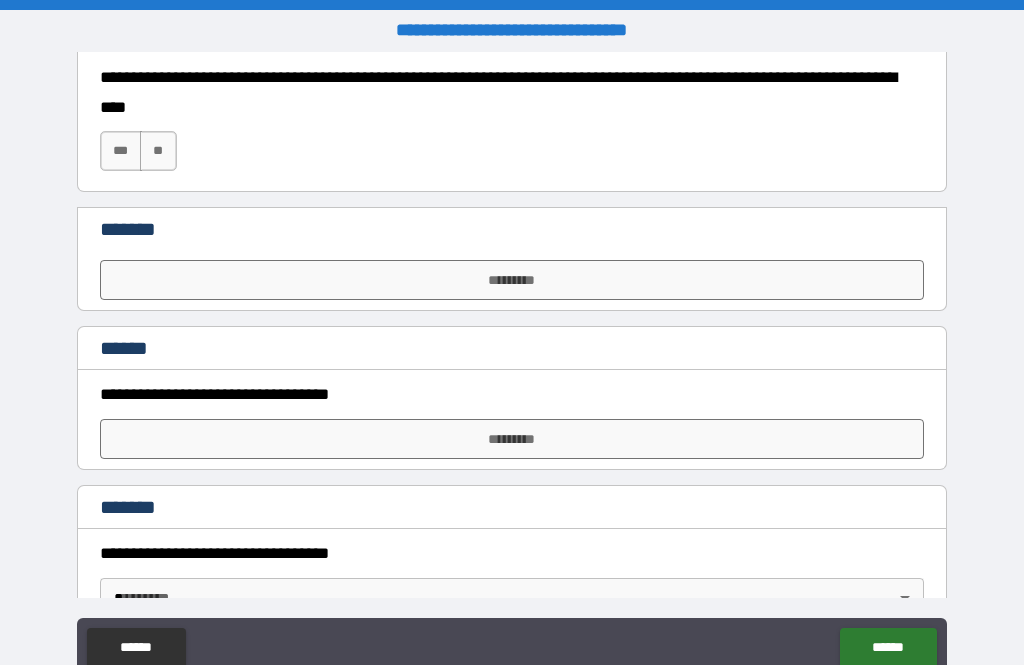 type on "**" 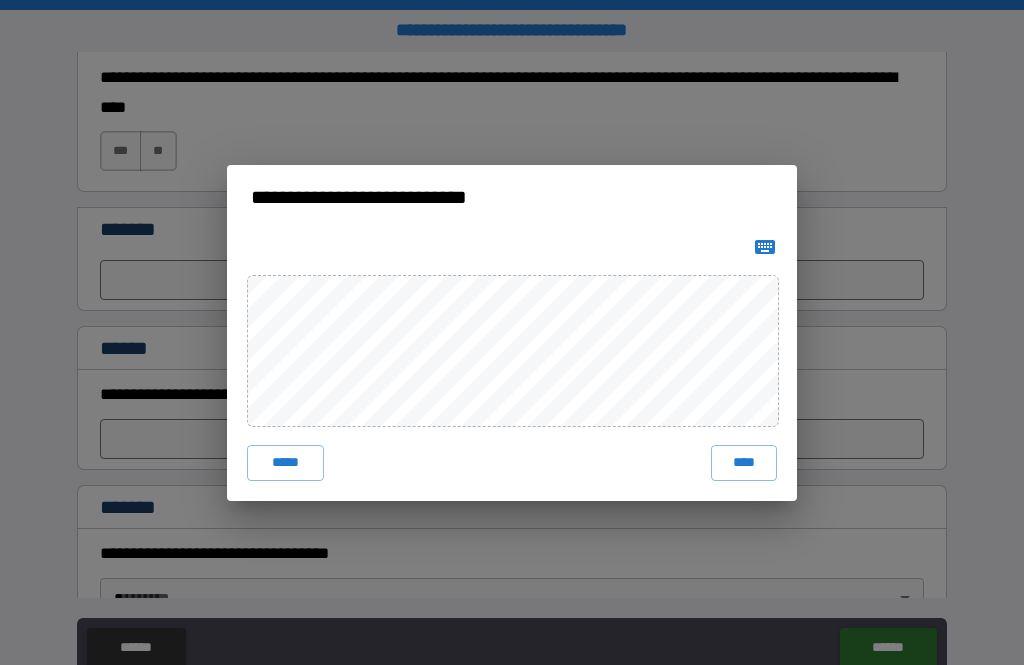 click on "****" at bounding box center (744, 463) 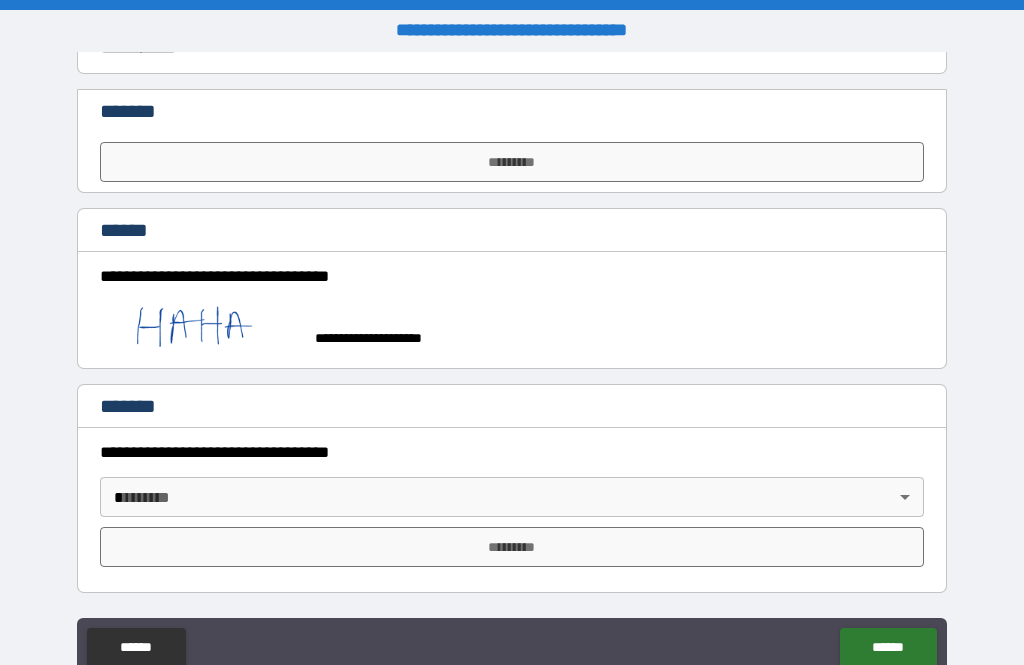 scroll, scrollTop: 754, scrollLeft: 0, axis: vertical 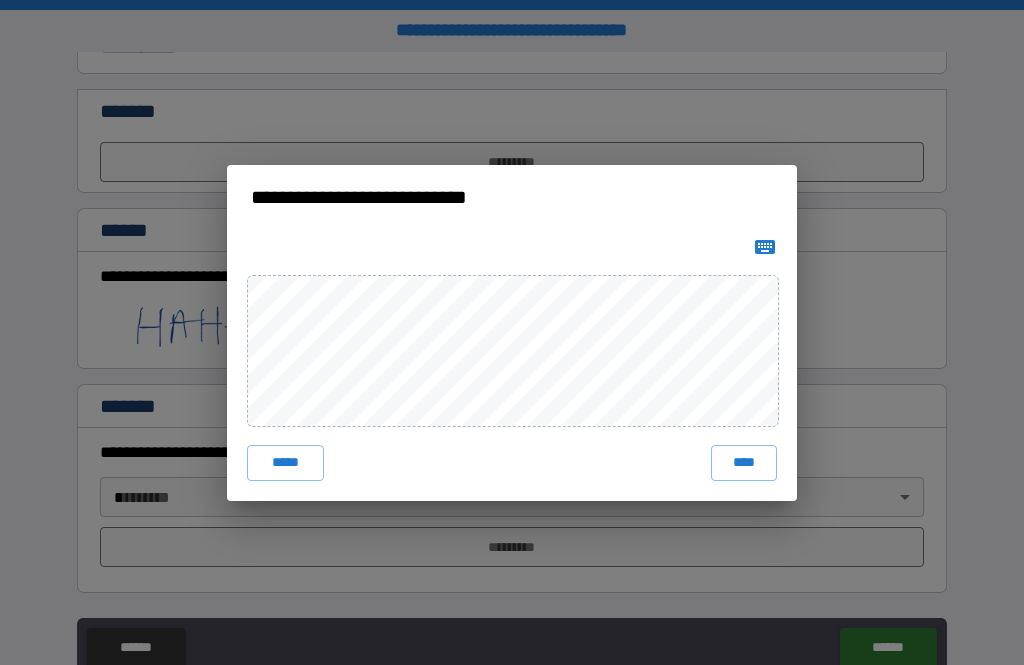 click on "****" at bounding box center (744, 463) 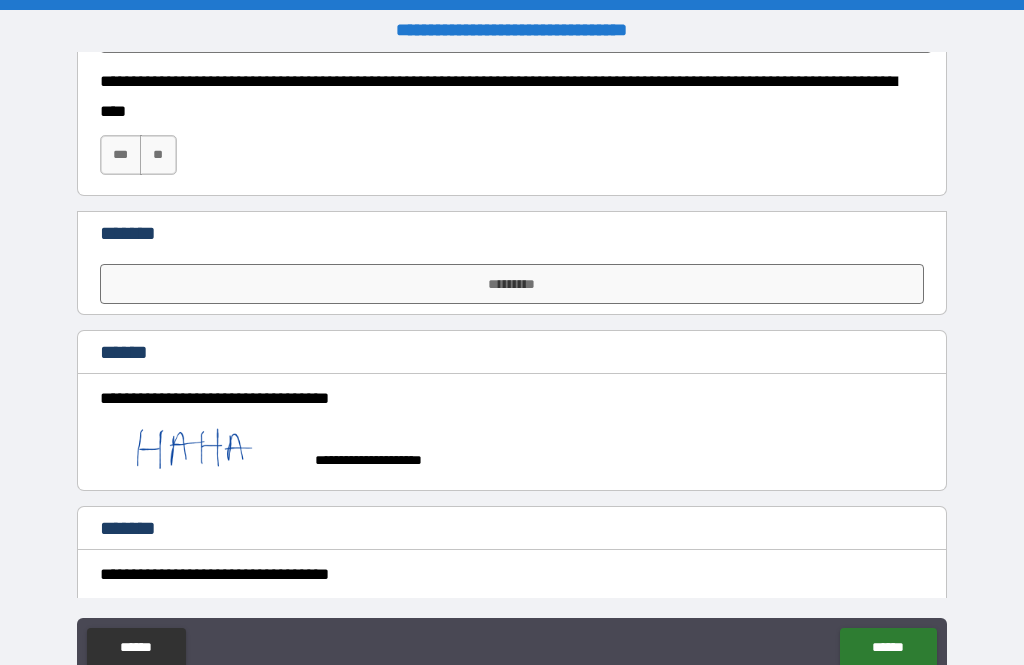 scroll, scrollTop: 614, scrollLeft: 0, axis: vertical 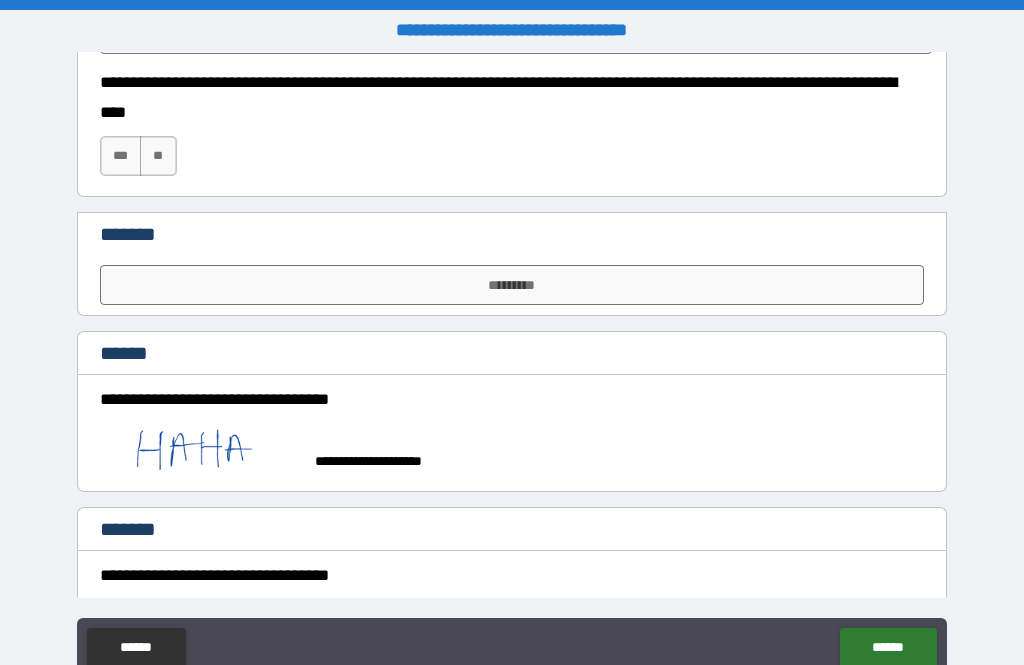 click on "*********" at bounding box center (512, 285) 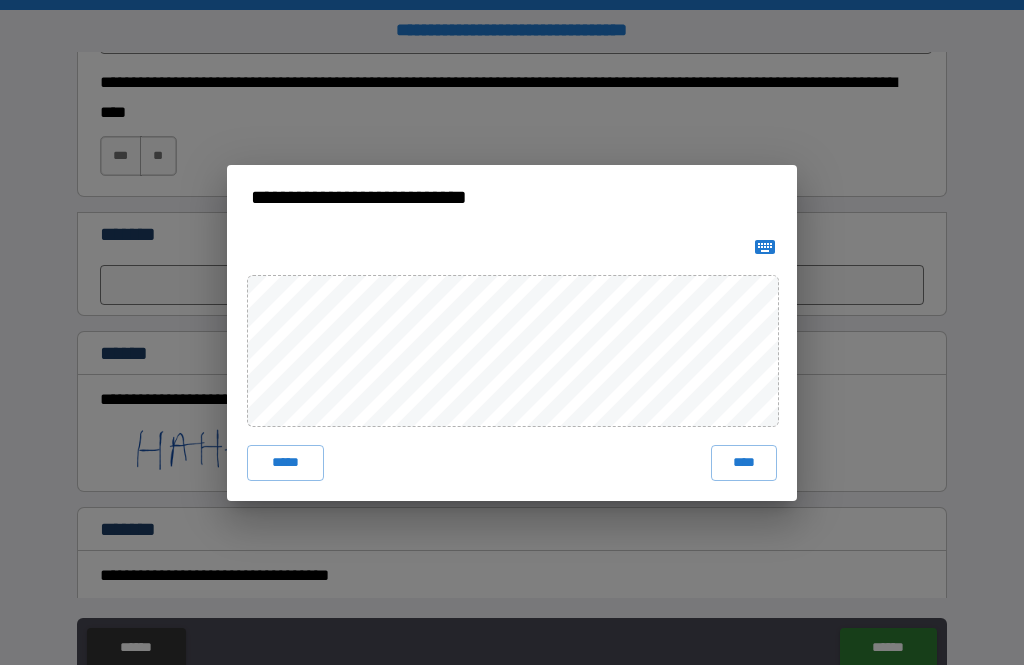 click on "**********" at bounding box center (512, 332) 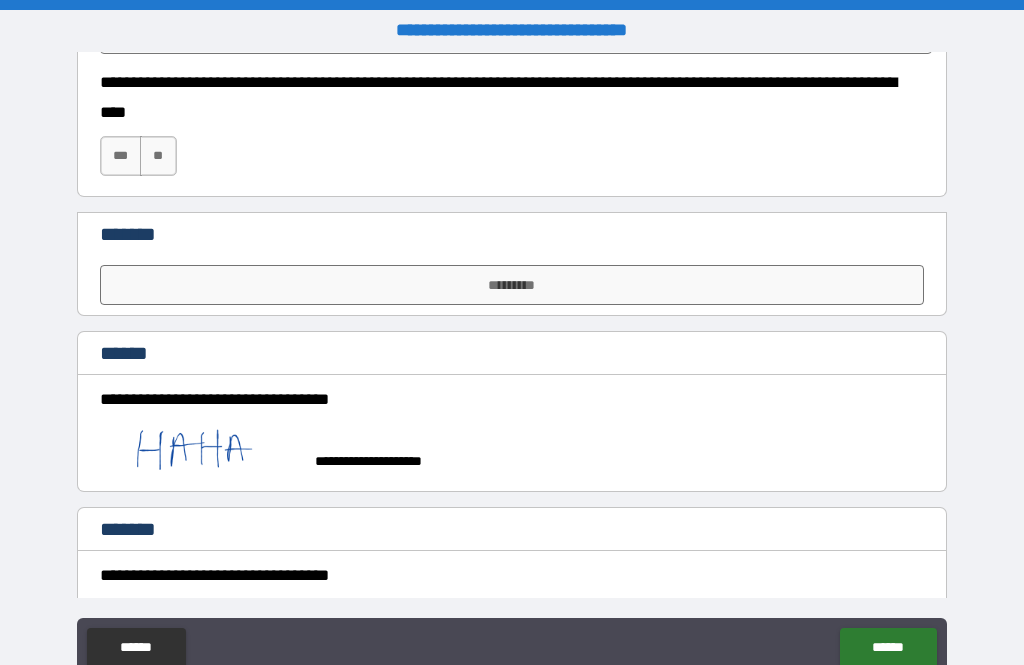 click on "**" at bounding box center (158, 156) 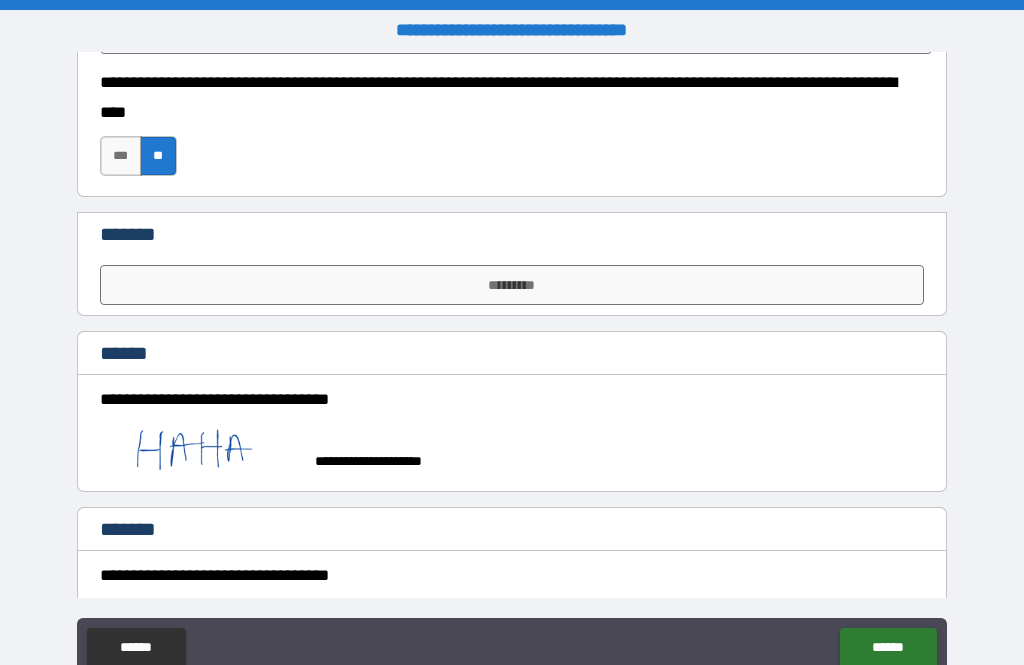 click on "*********" at bounding box center [512, 285] 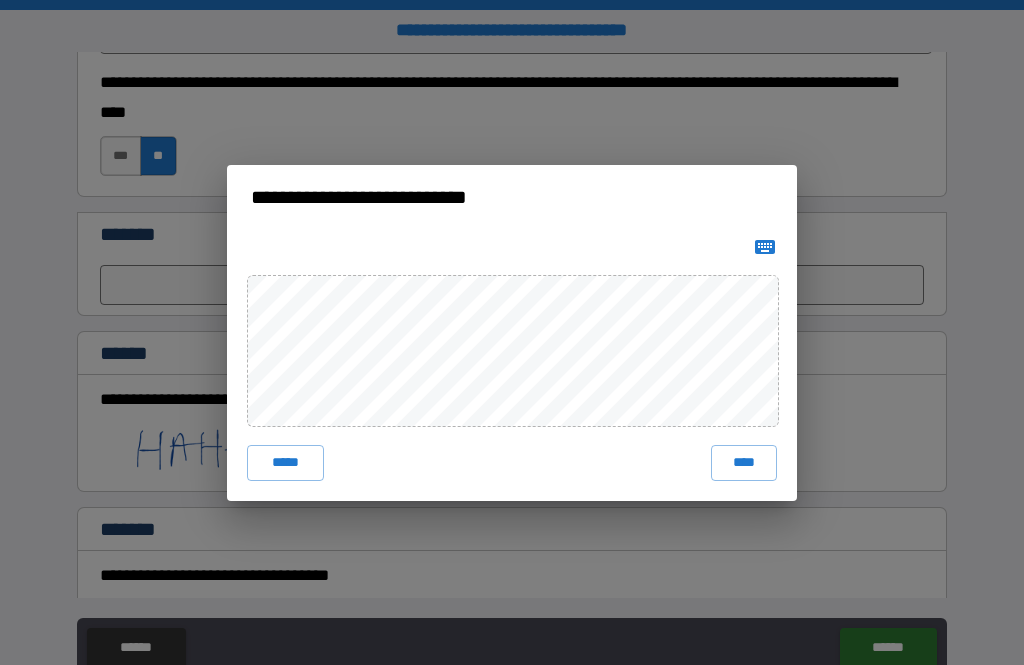 click on "****" at bounding box center (744, 463) 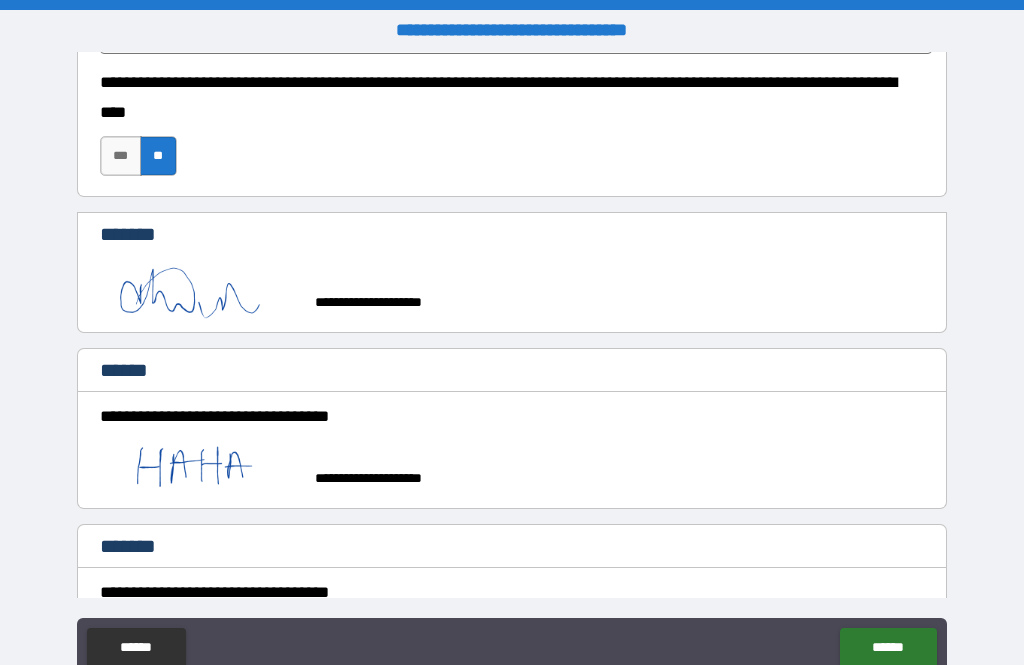 type on "*" 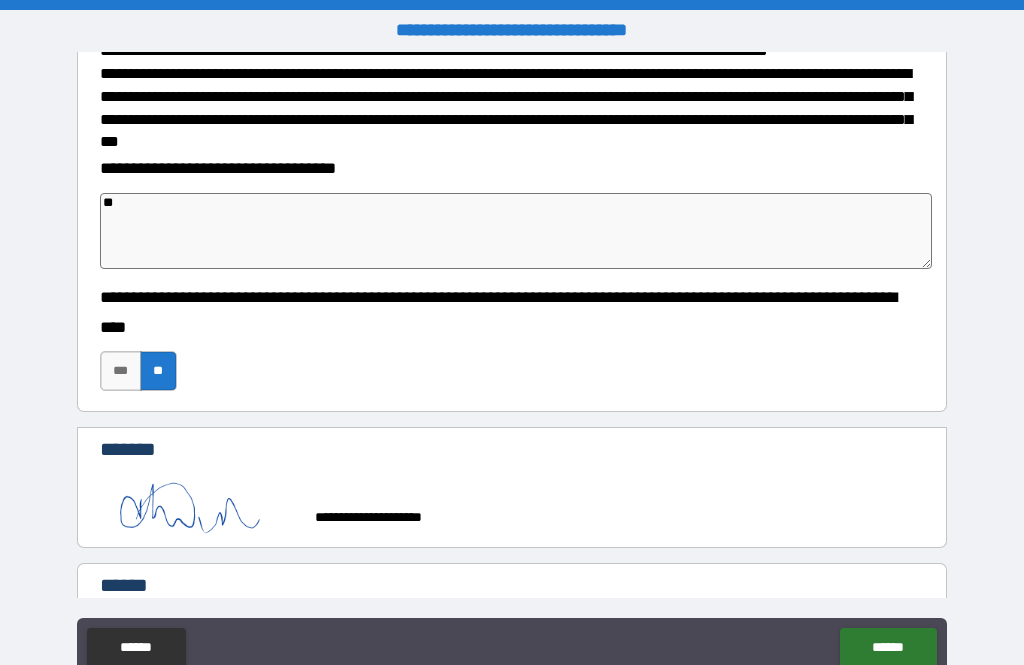 scroll, scrollTop: 377, scrollLeft: 0, axis: vertical 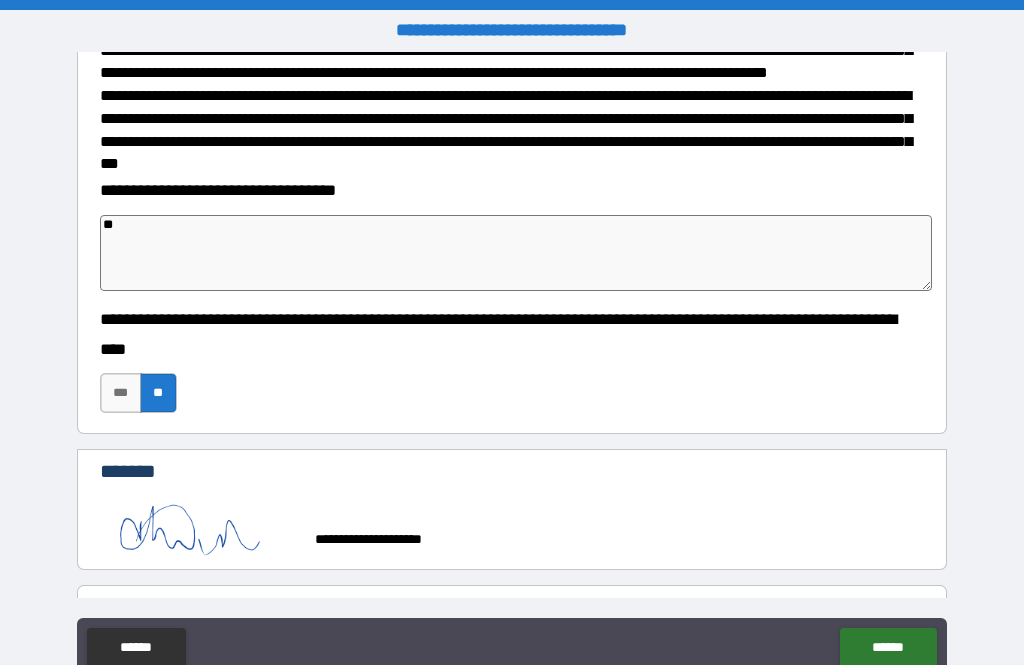 click on "******" at bounding box center [888, 648] 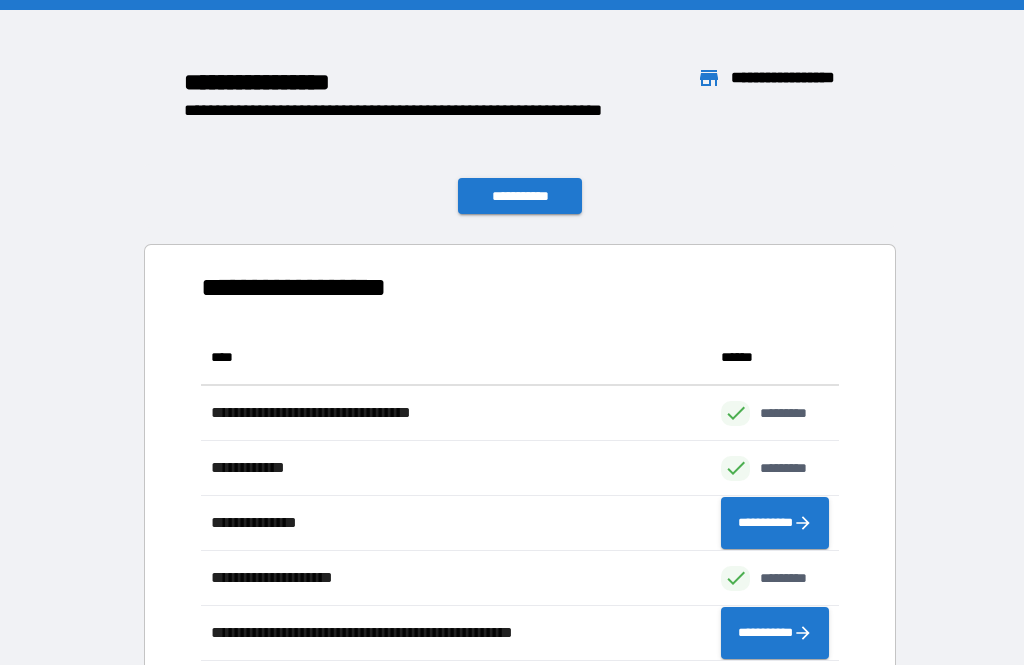 scroll, scrollTop: 1, scrollLeft: 1, axis: both 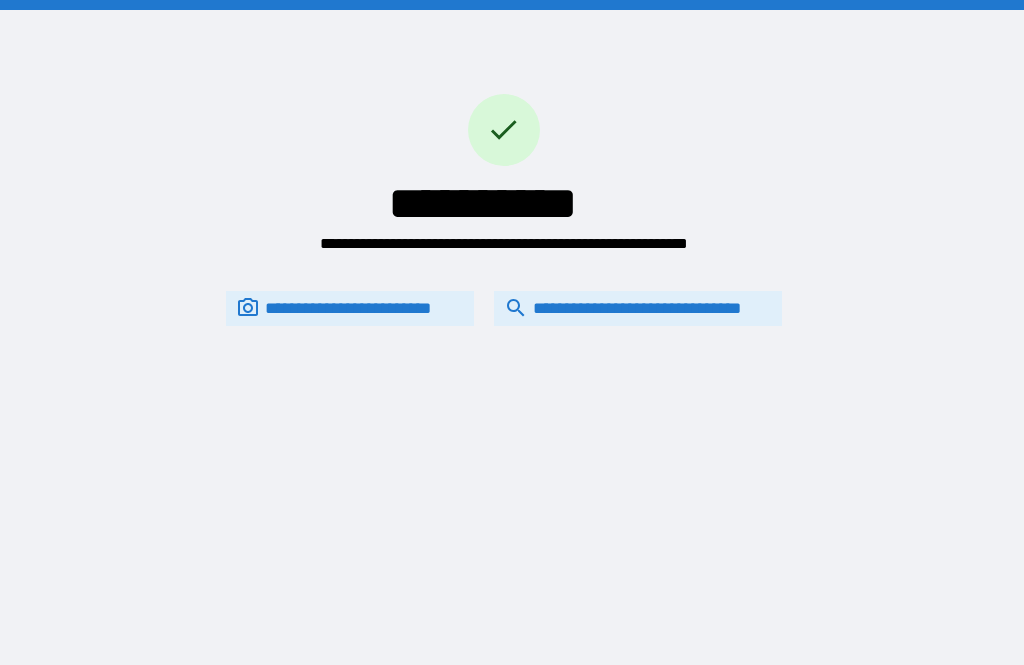click on "**********" at bounding box center [638, 308] 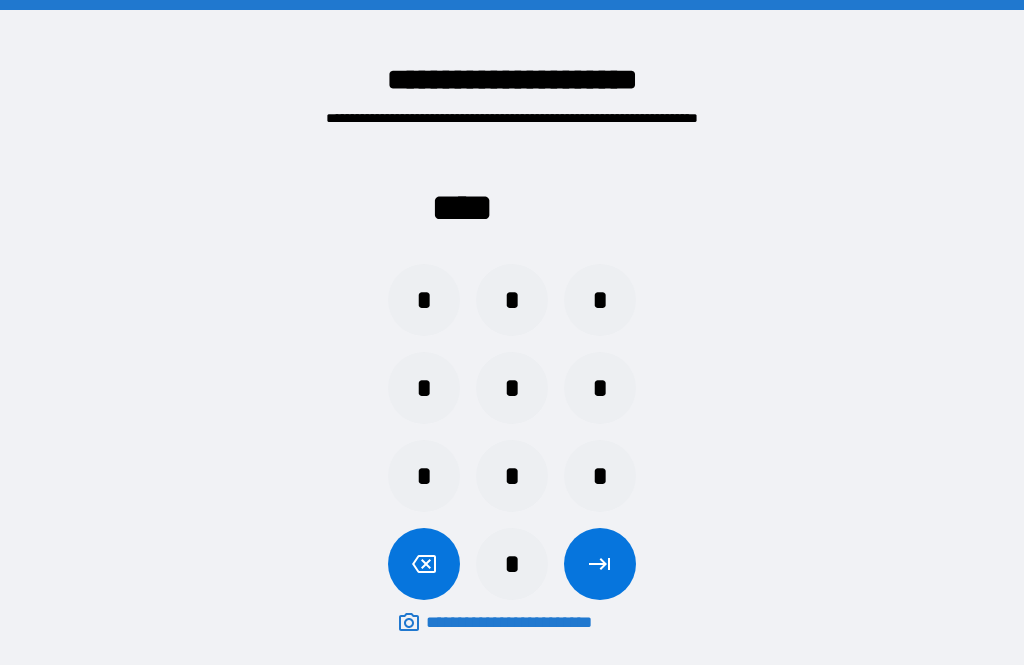click on "*" at bounding box center (424, 388) 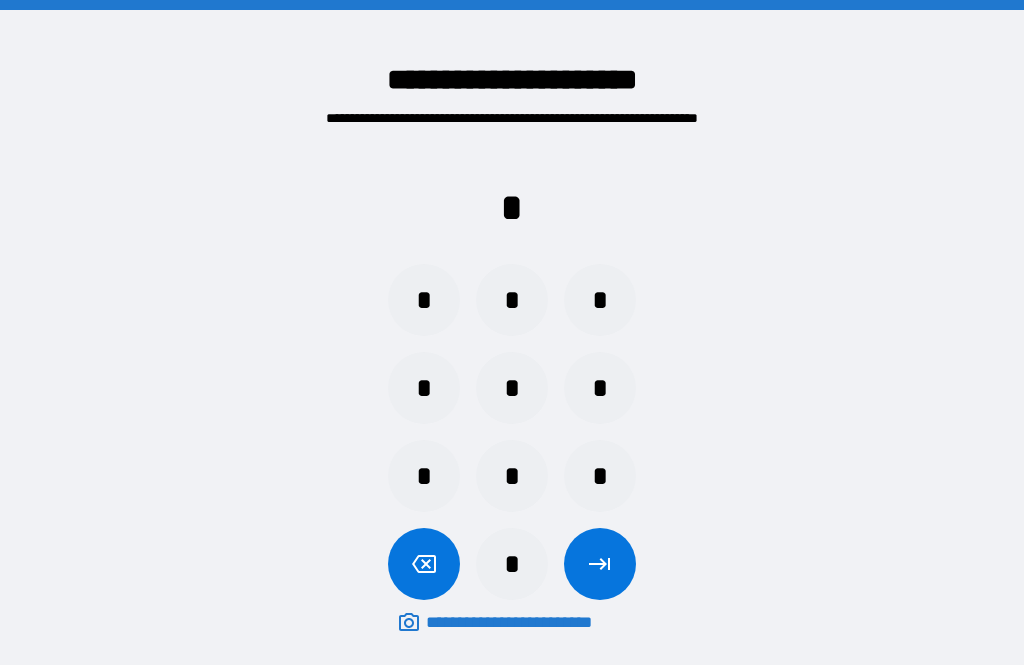 click on "*" at bounding box center (512, 388) 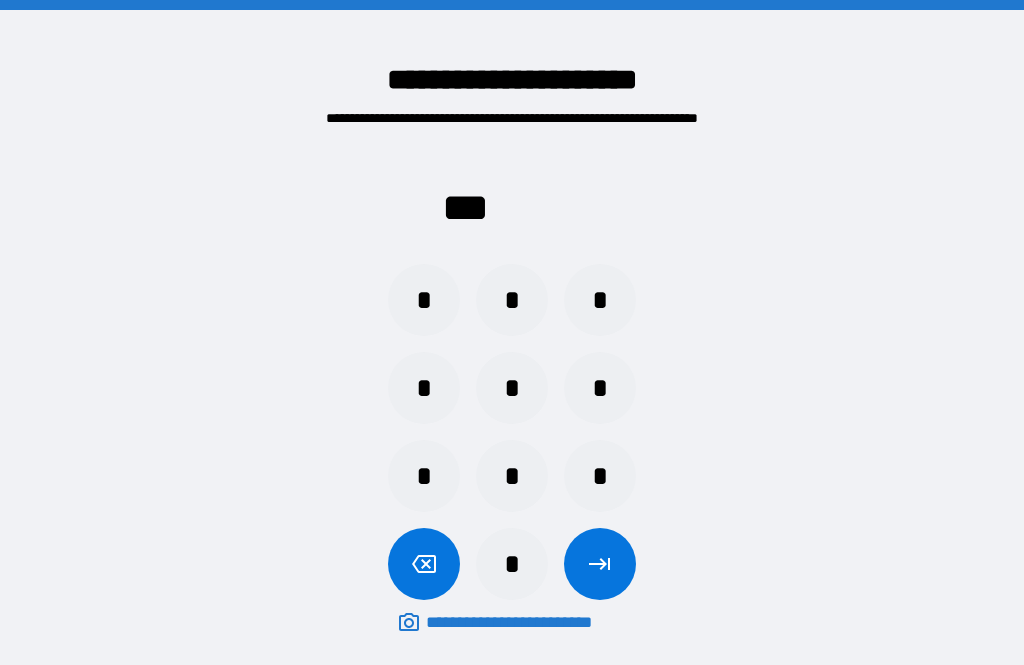 click on "*" at bounding box center (512, 476) 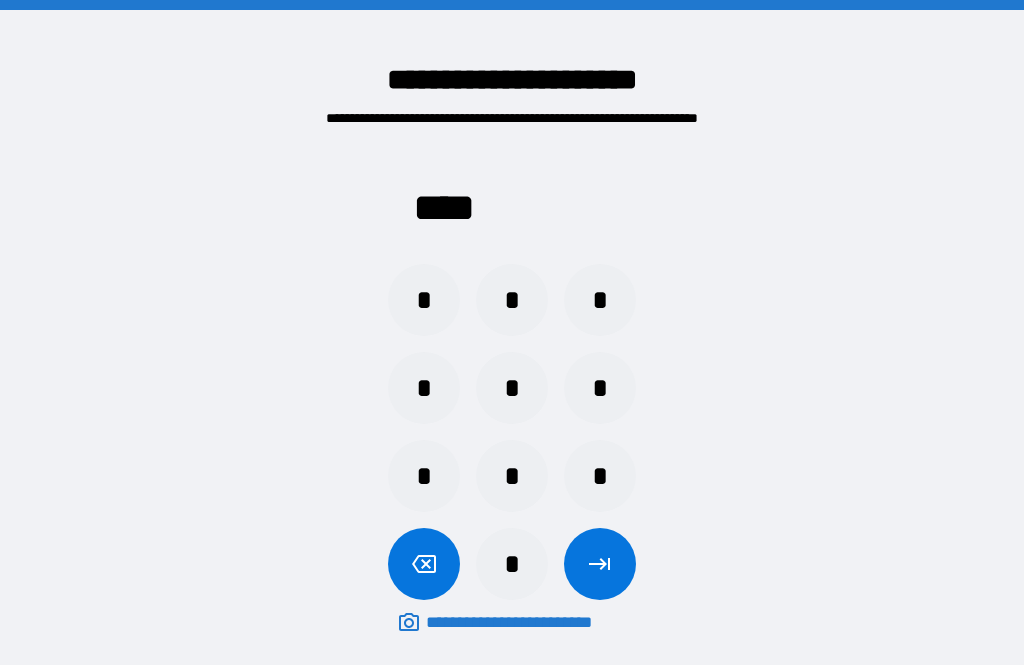 click at bounding box center [600, 564] 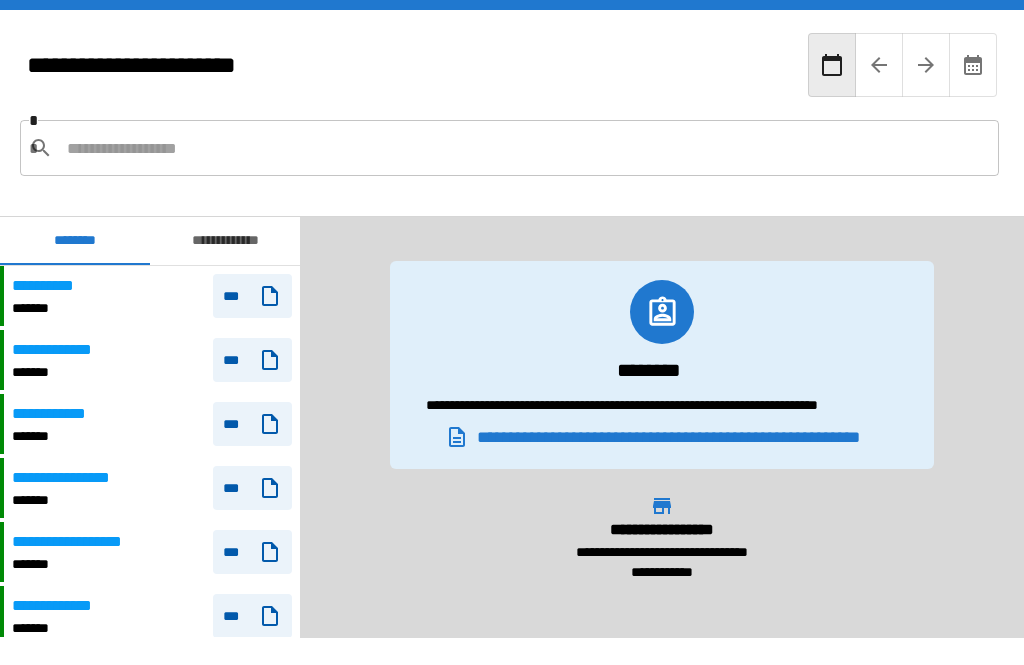 scroll, scrollTop: 4200, scrollLeft: 0, axis: vertical 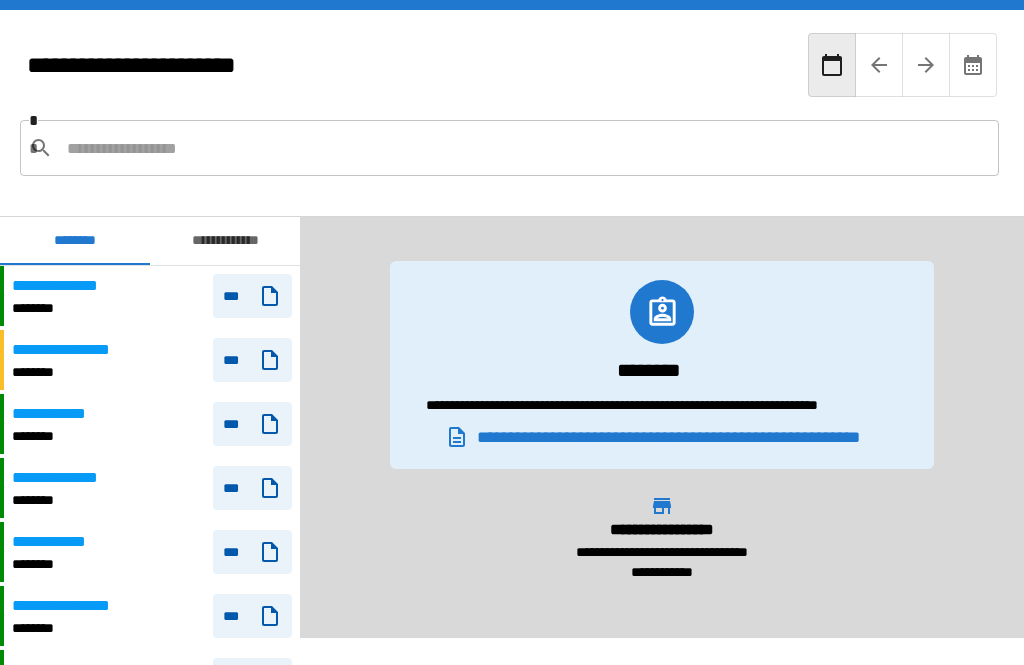 click at bounding box center (525, 148) 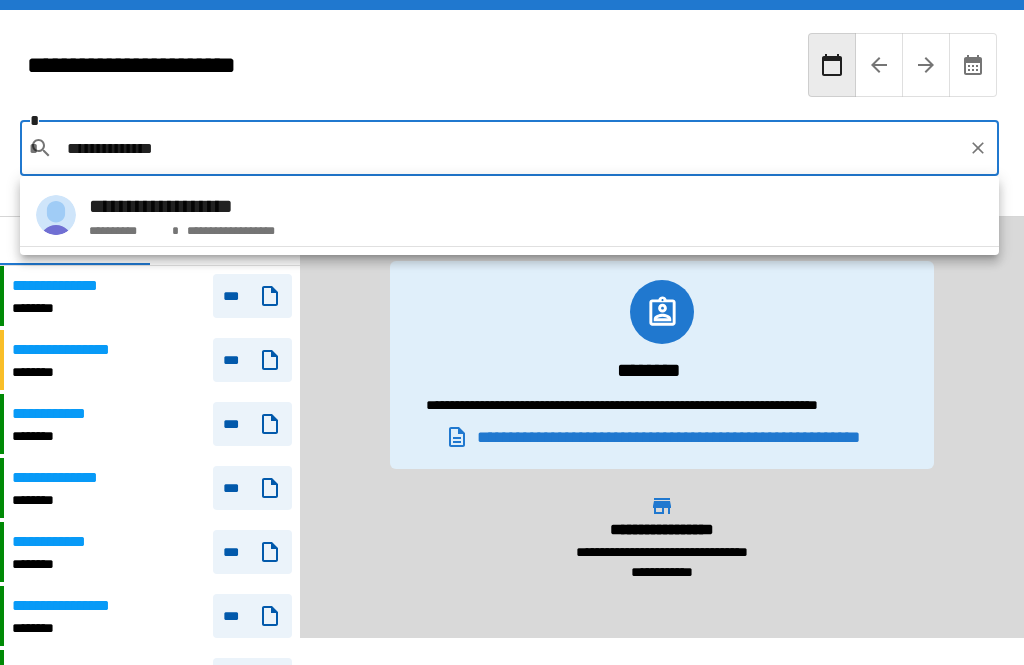 click on "**********" at bounding box center (182, 206) 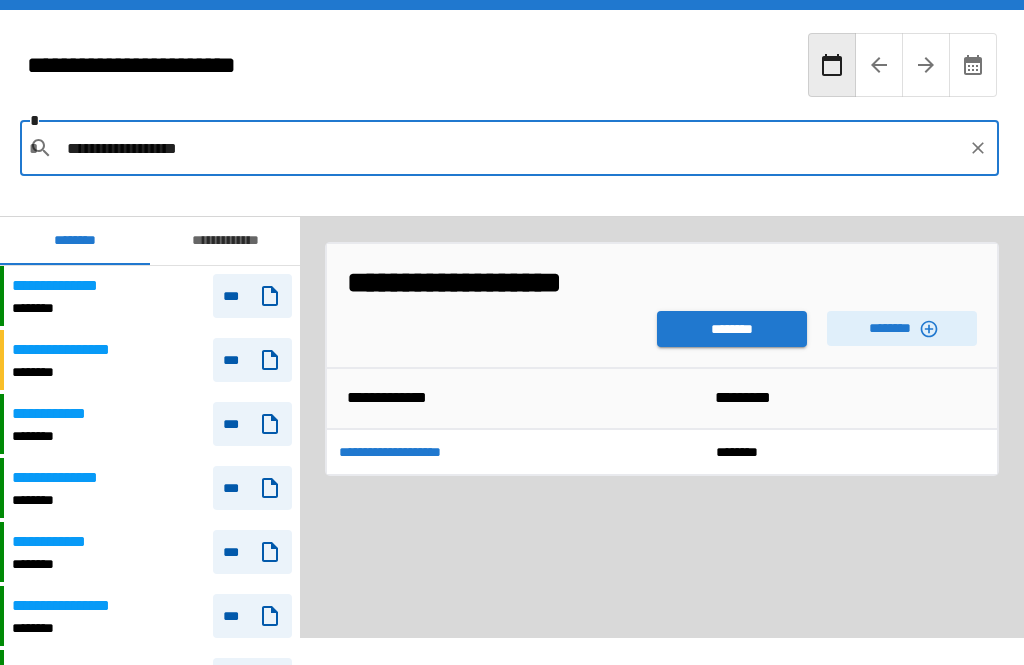 click on "********" at bounding box center (902, 328) 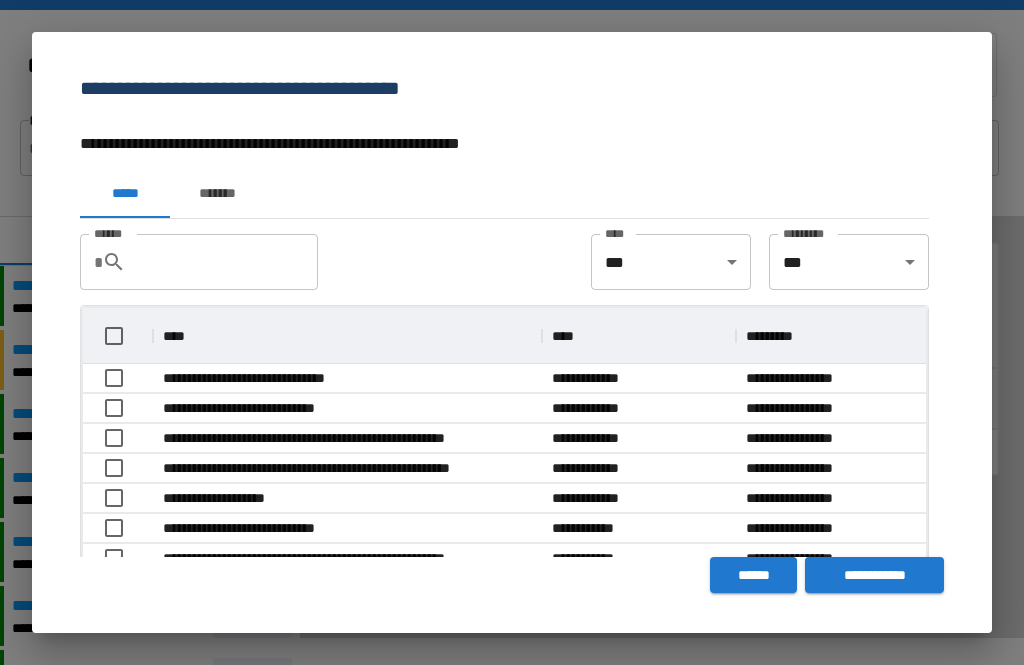 scroll, scrollTop: 356, scrollLeft: 843, axis: both 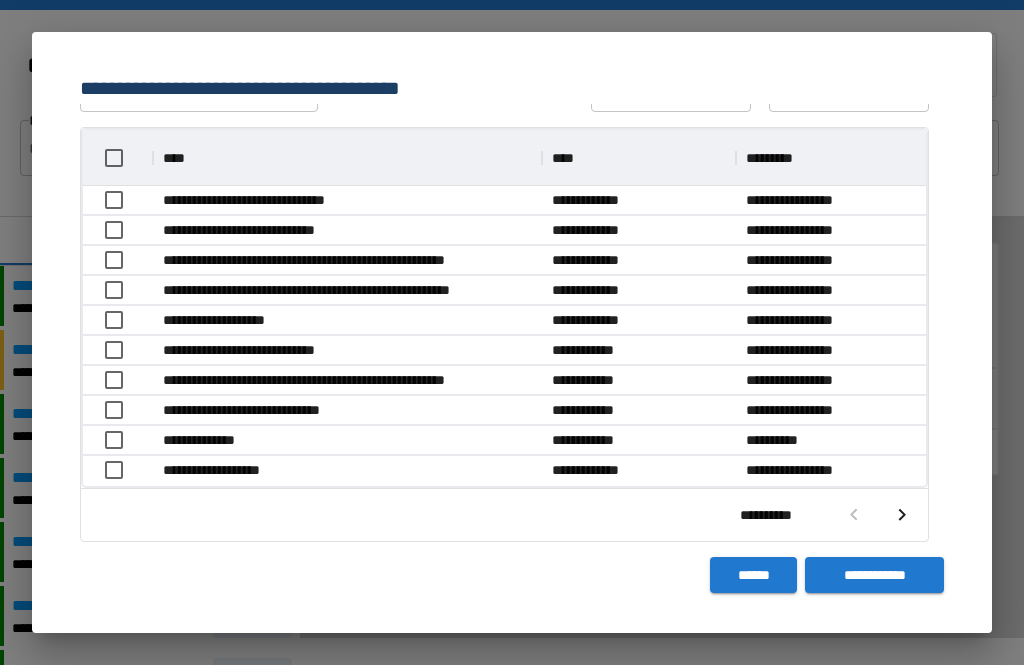 click 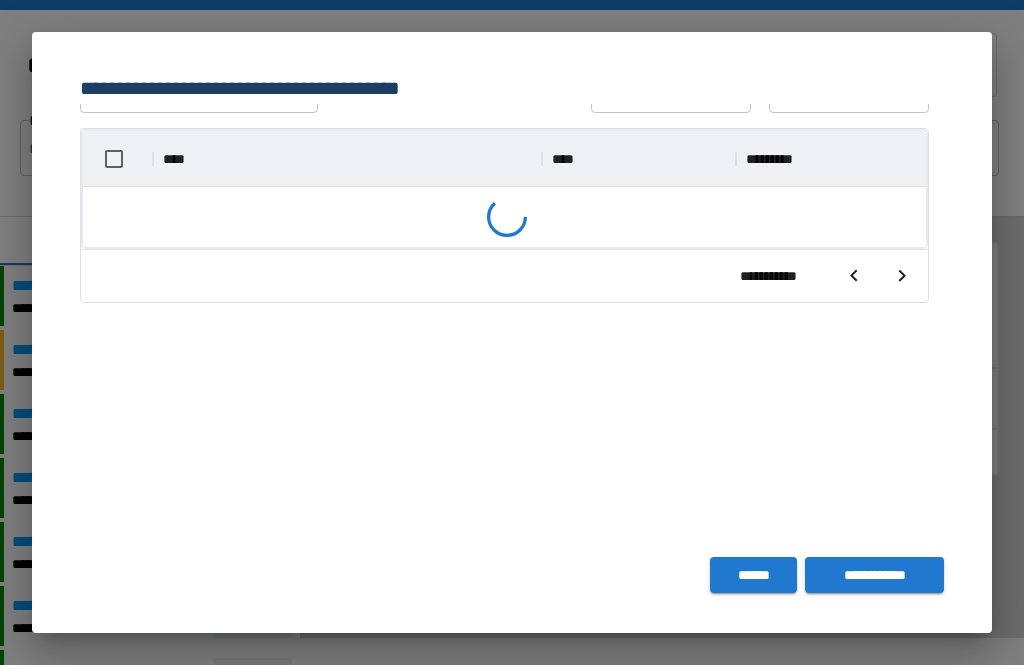 scroll, scrollTop: 177, scrollLeft: 0, axis: vertical 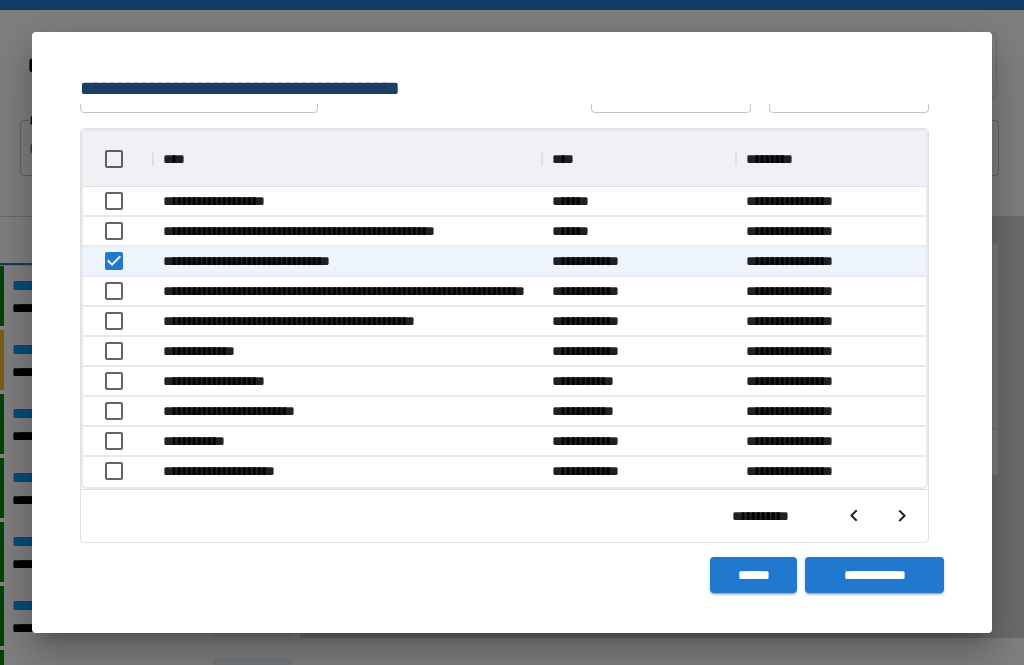 click on "**********" at bounding box center [874, 575] 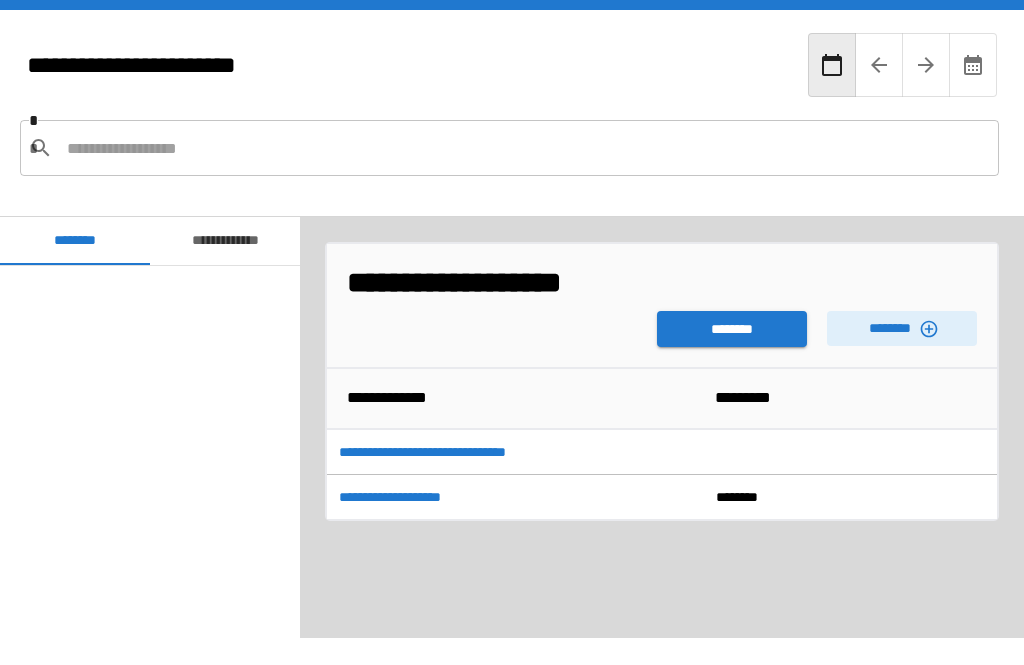 scroll, scrollTop: 4200, scrollLeft: 0, axis: vertical 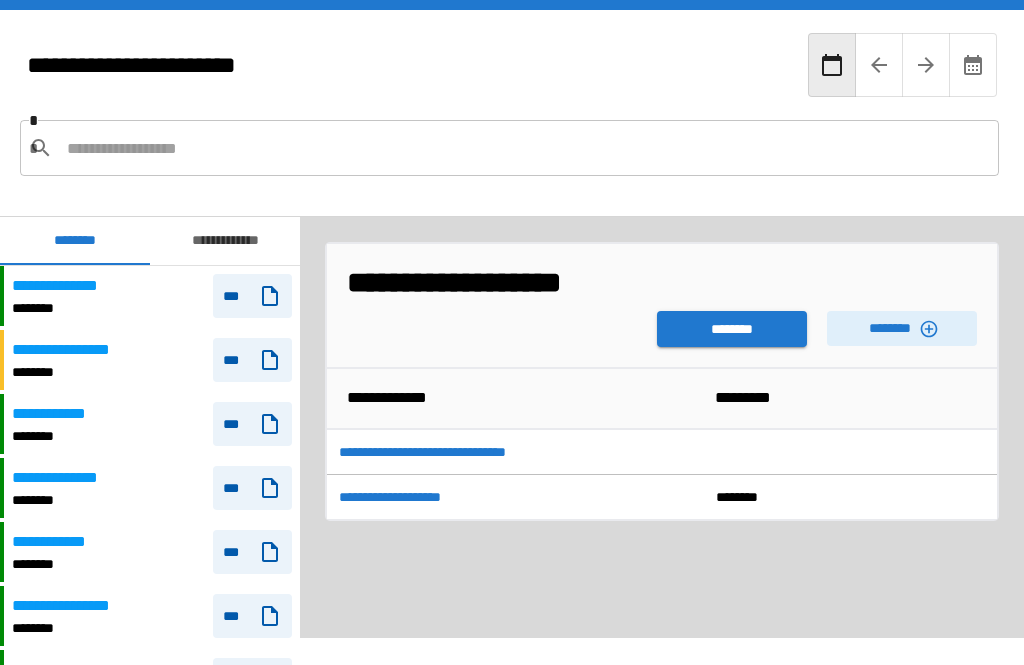 click on "********" at bounding box center (732, 329) 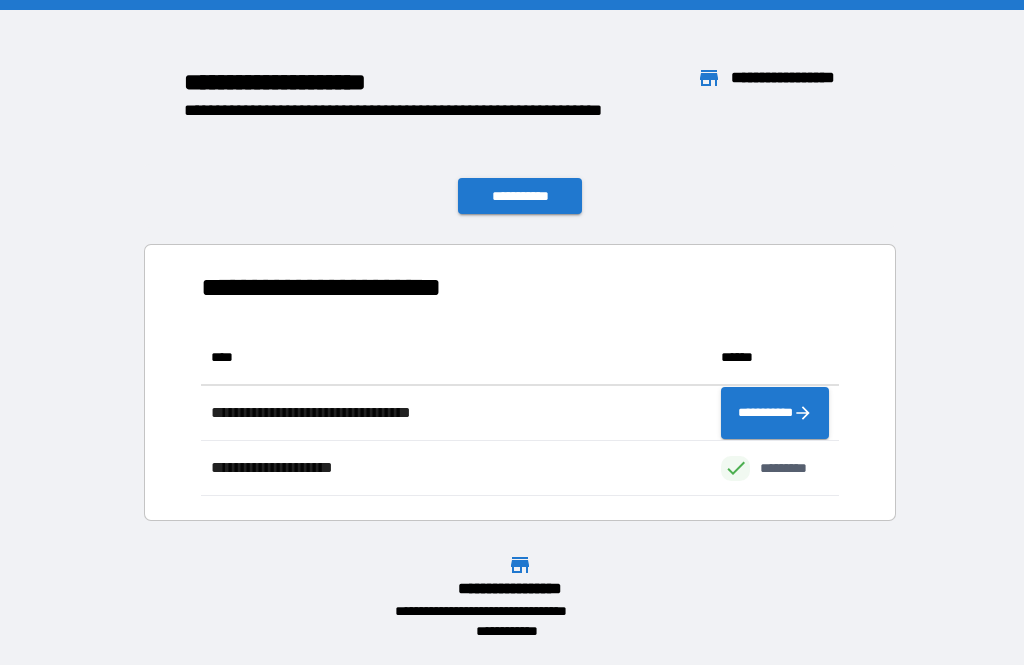 scroll, scrollTop: 1, scrollLeft: 1, axis: both 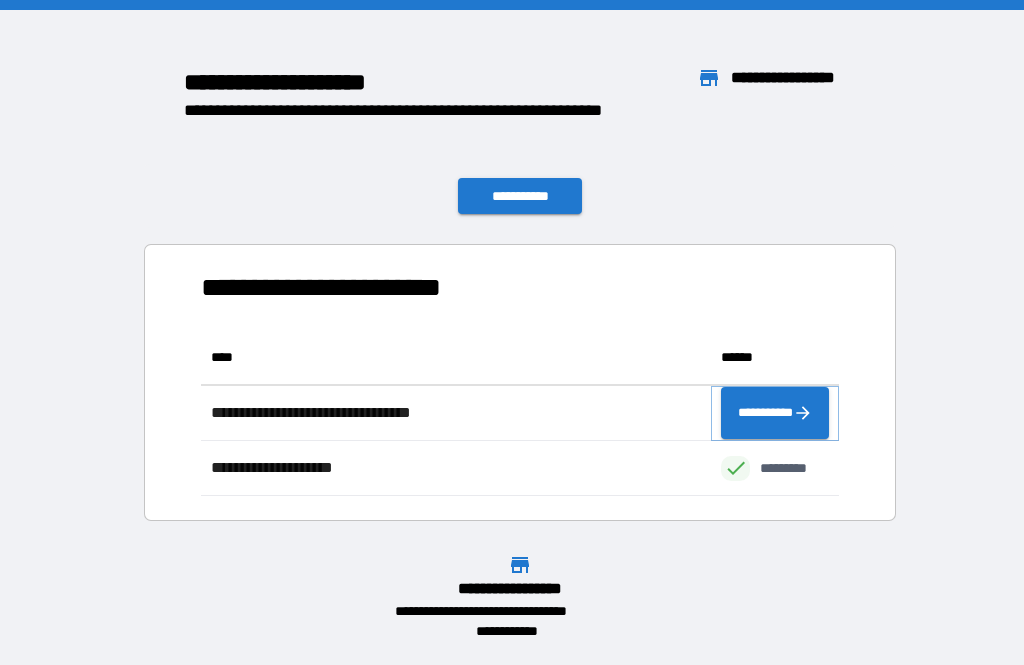 click on "**********" at bounding box center (775, 413) 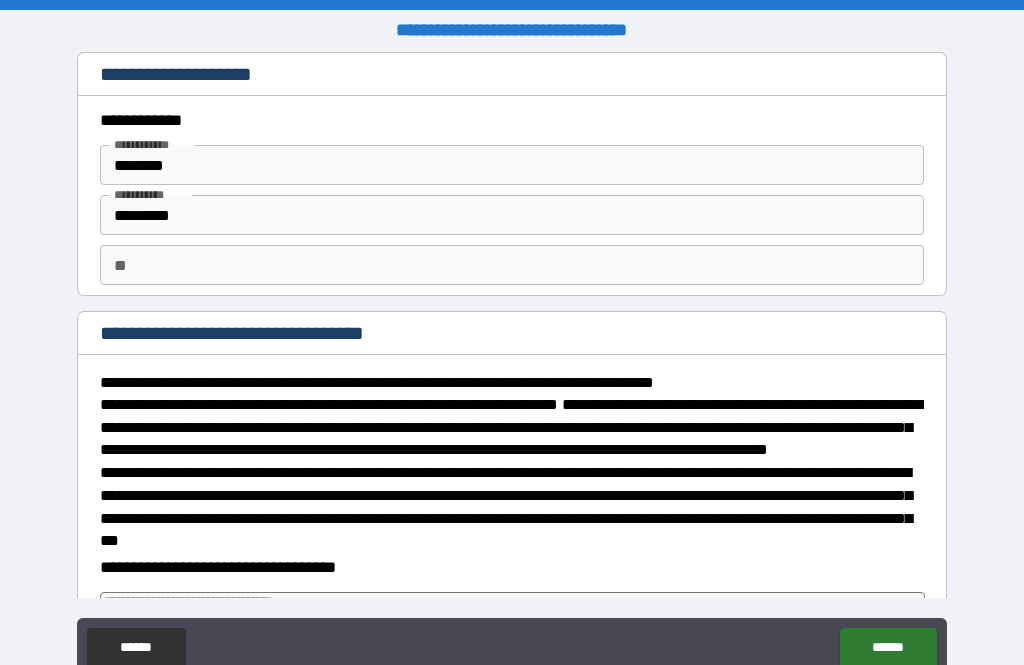 type on "*" 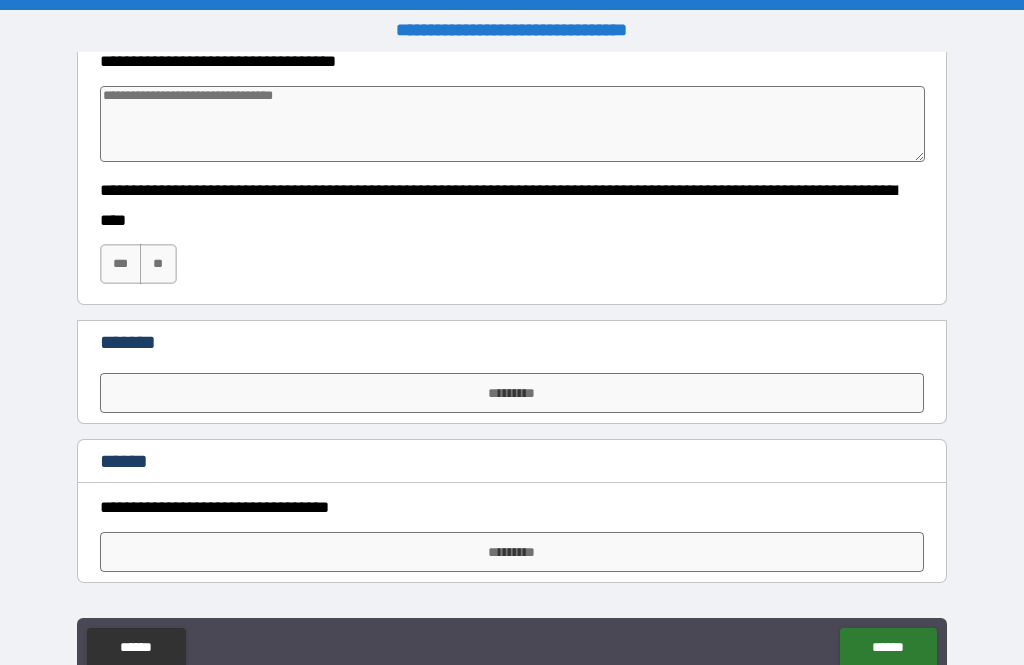 scroll, scrollTop: 505, scrollLeft: 0, axis: vertical 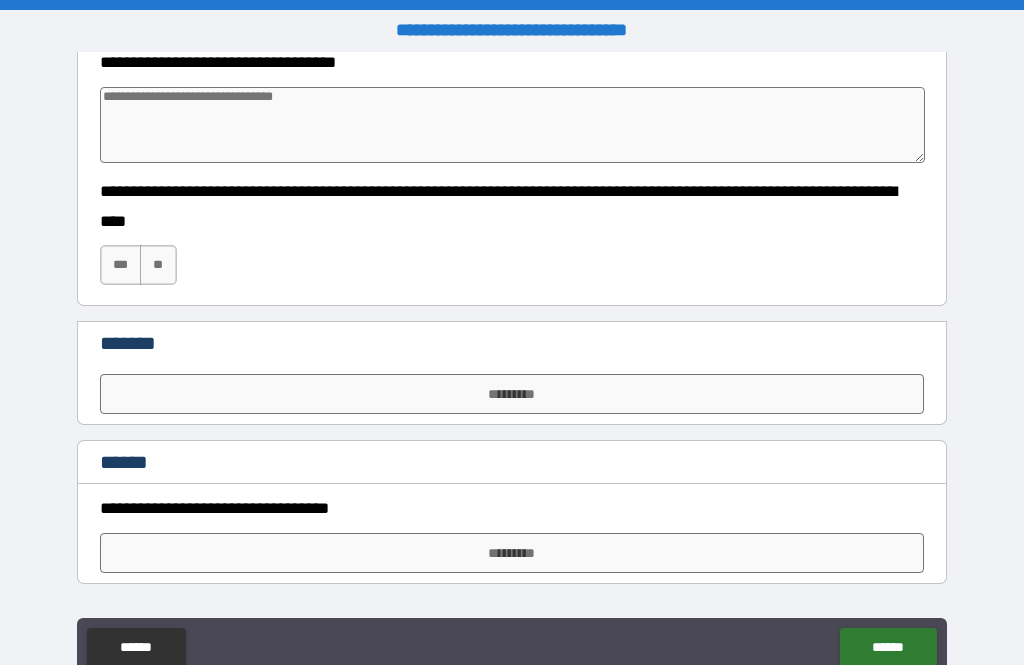 click at bounding box center [513, 125] 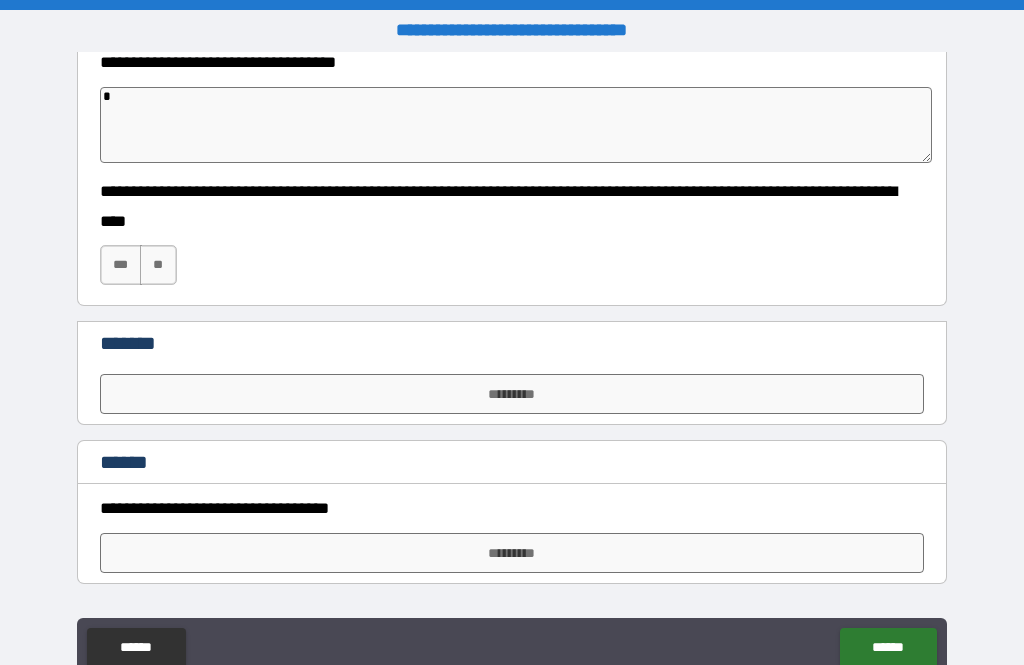 type on "*" 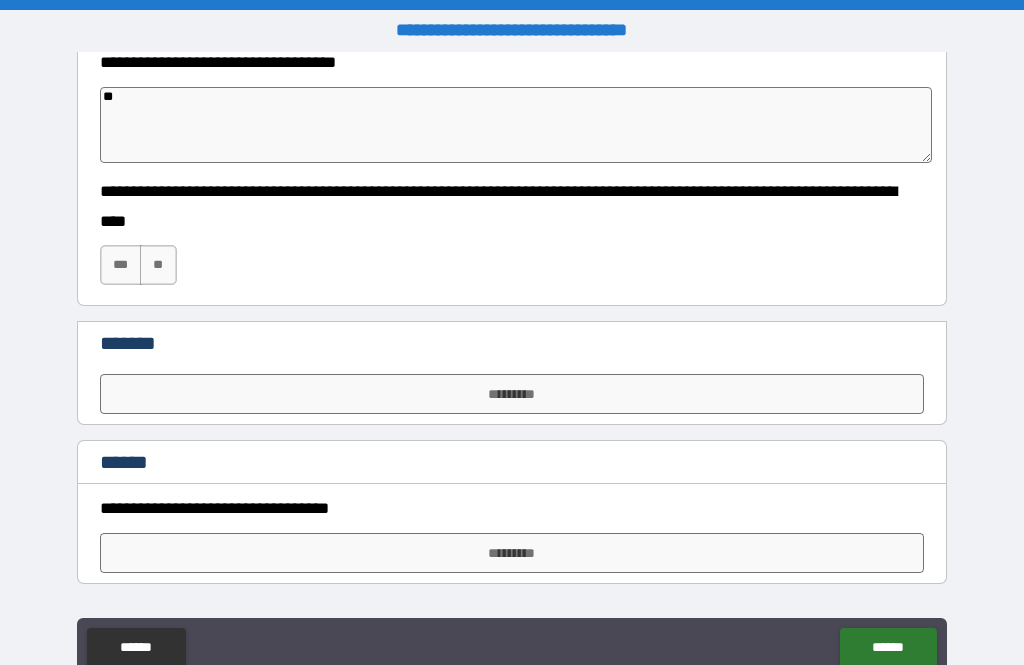 type on "*" 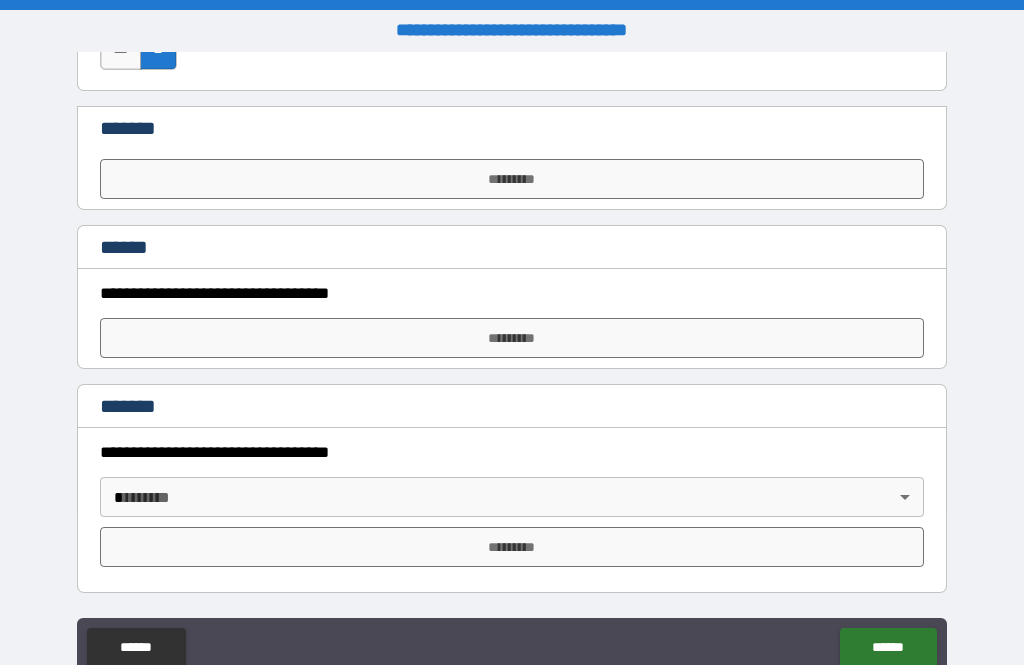 scroll, scrollTop: 737, scrollLeft: 0, axis: vertical 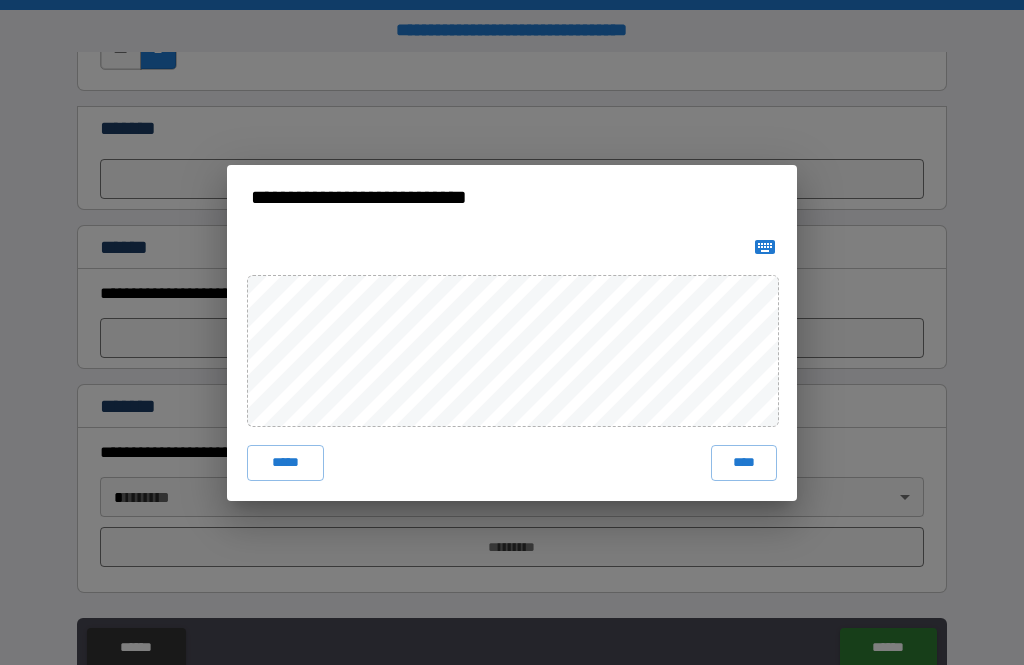 click on "****" at bounding box center [744, 463] 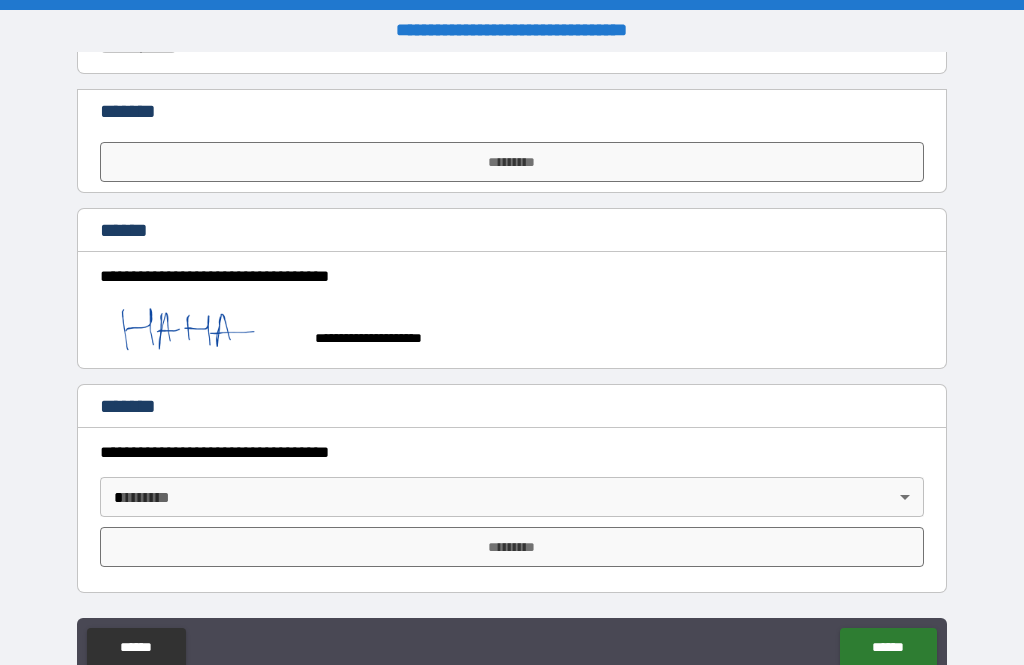 click on "*********" at bounding box center (512, 547) 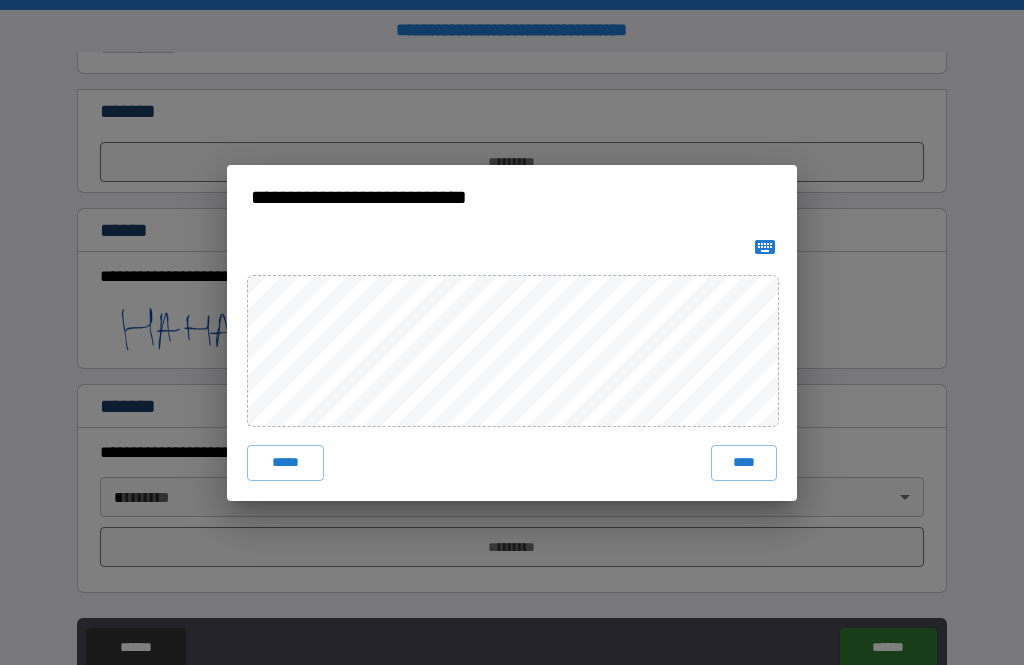 click on "****" at bounding box center (744, 463) 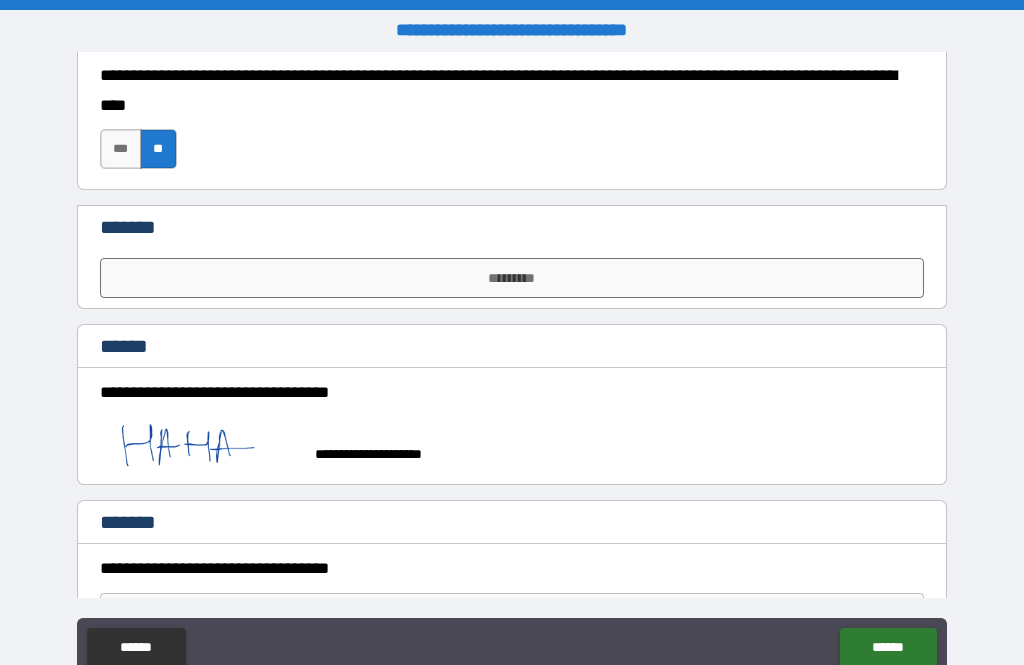 scroll, scrollTop: 615, scrollLeft: 0, axis: vertical 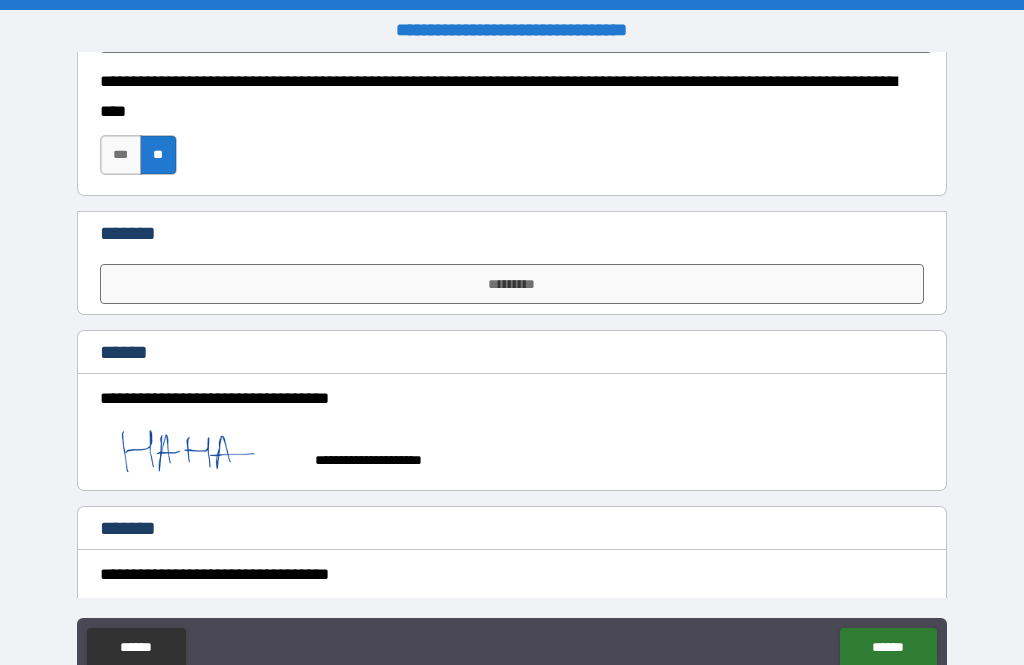 click on "*********" at bounding box center (512, 284) 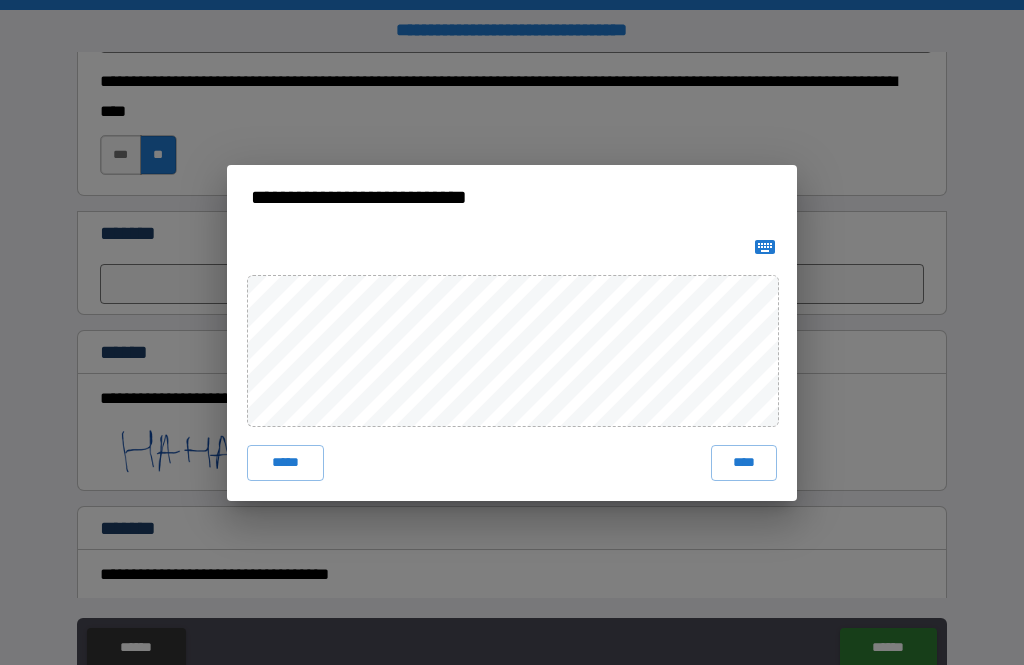 click on "****" at bounding box center [744, 463] 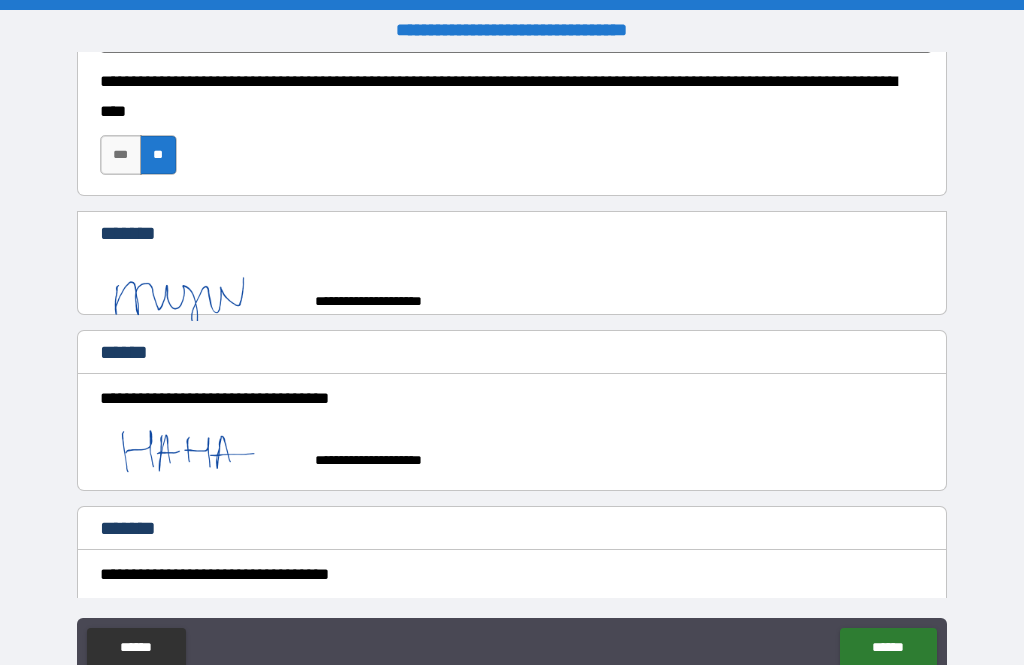 type on "*" 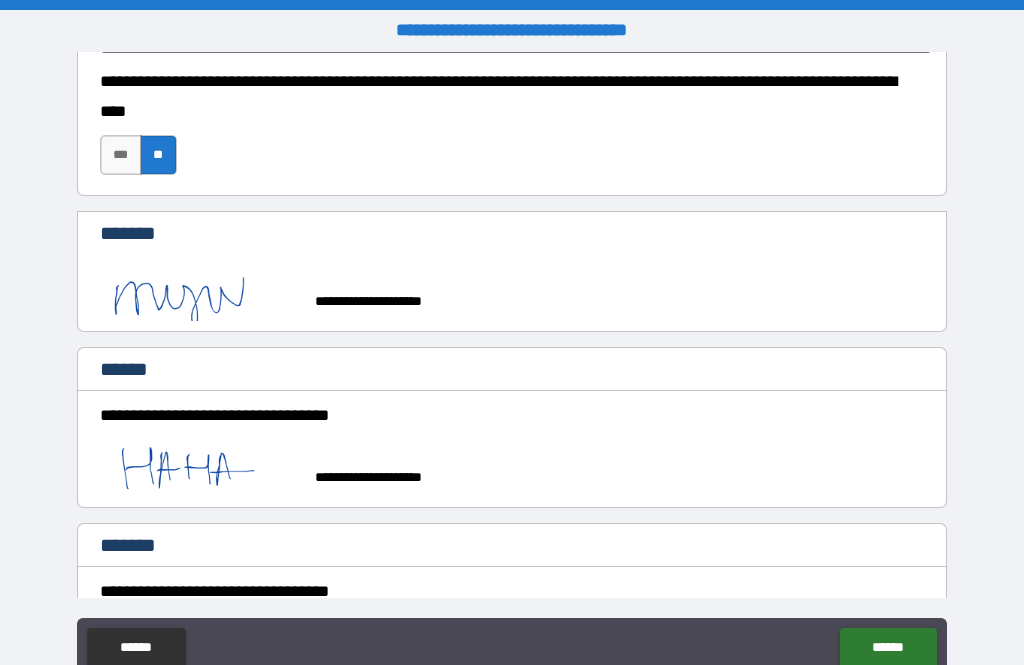 click on "******" at bounding box center (888, 648) 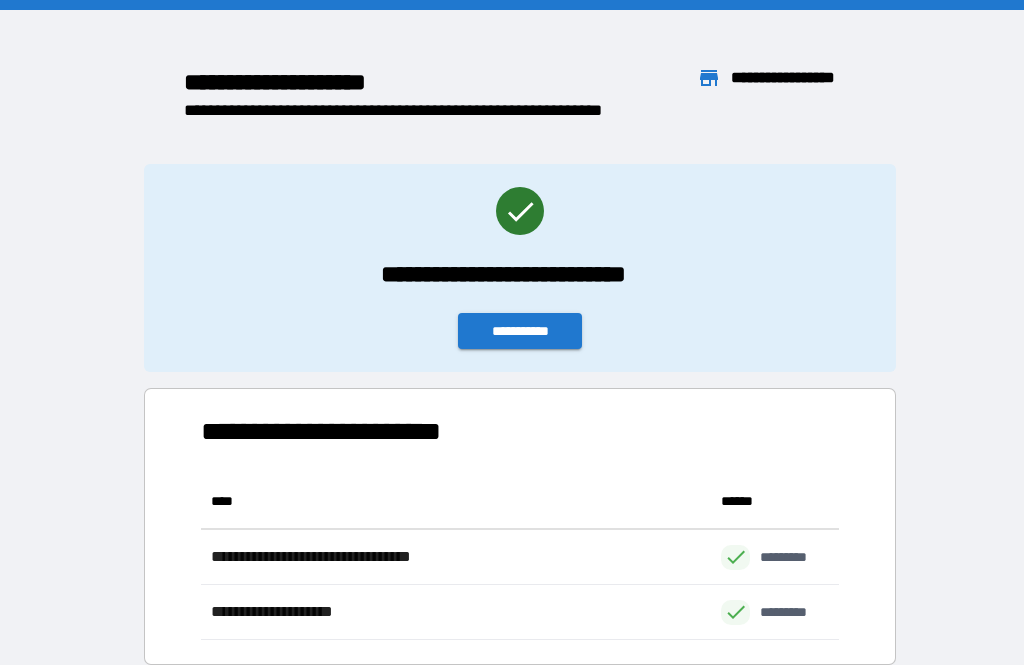 scroll, scrollTop: 166, scrollLeft: 638, axis: both 